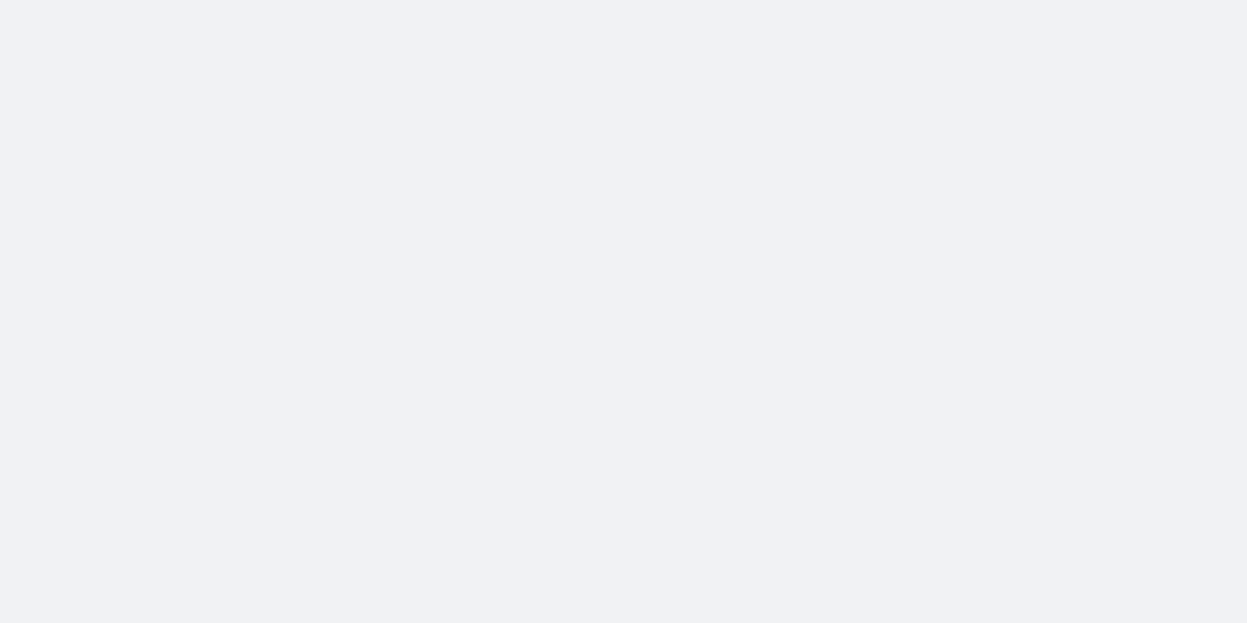 scroll, scrollTop: 0, scrollLeft: 0, axis: both 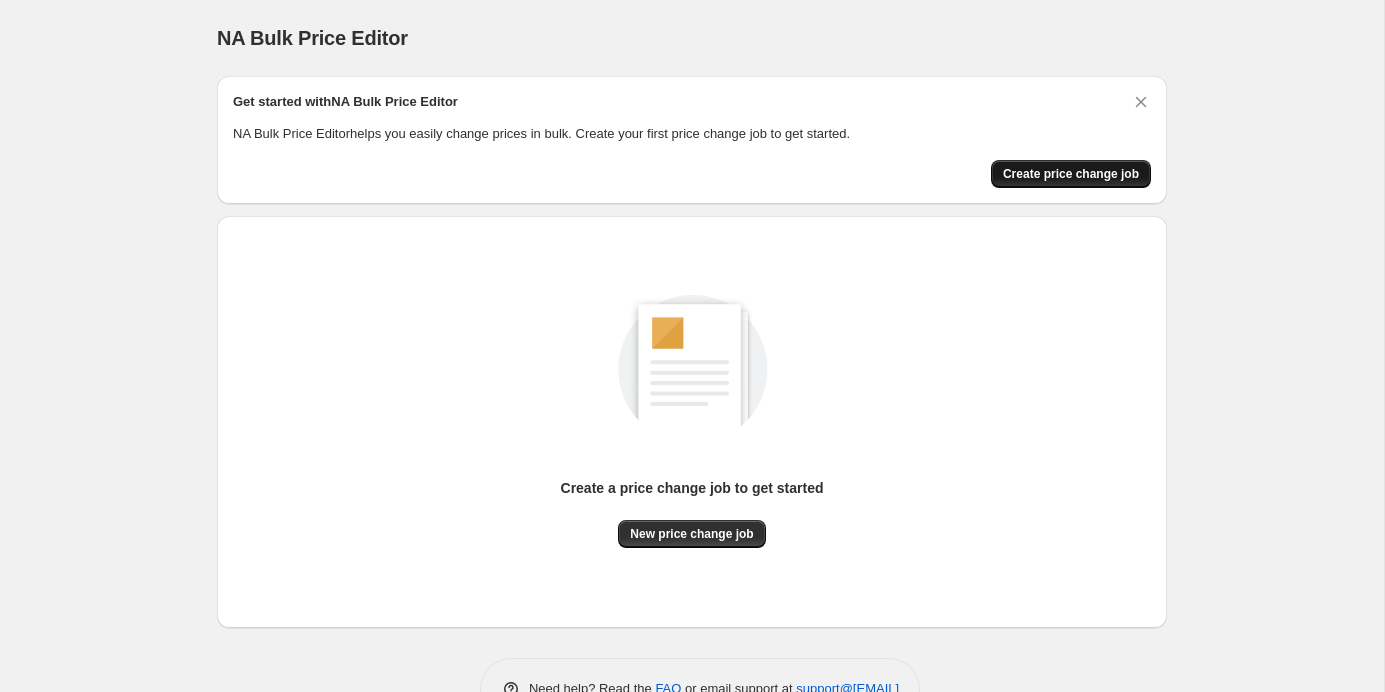 click on "Create price change job" at bounding box center [1071, 174] 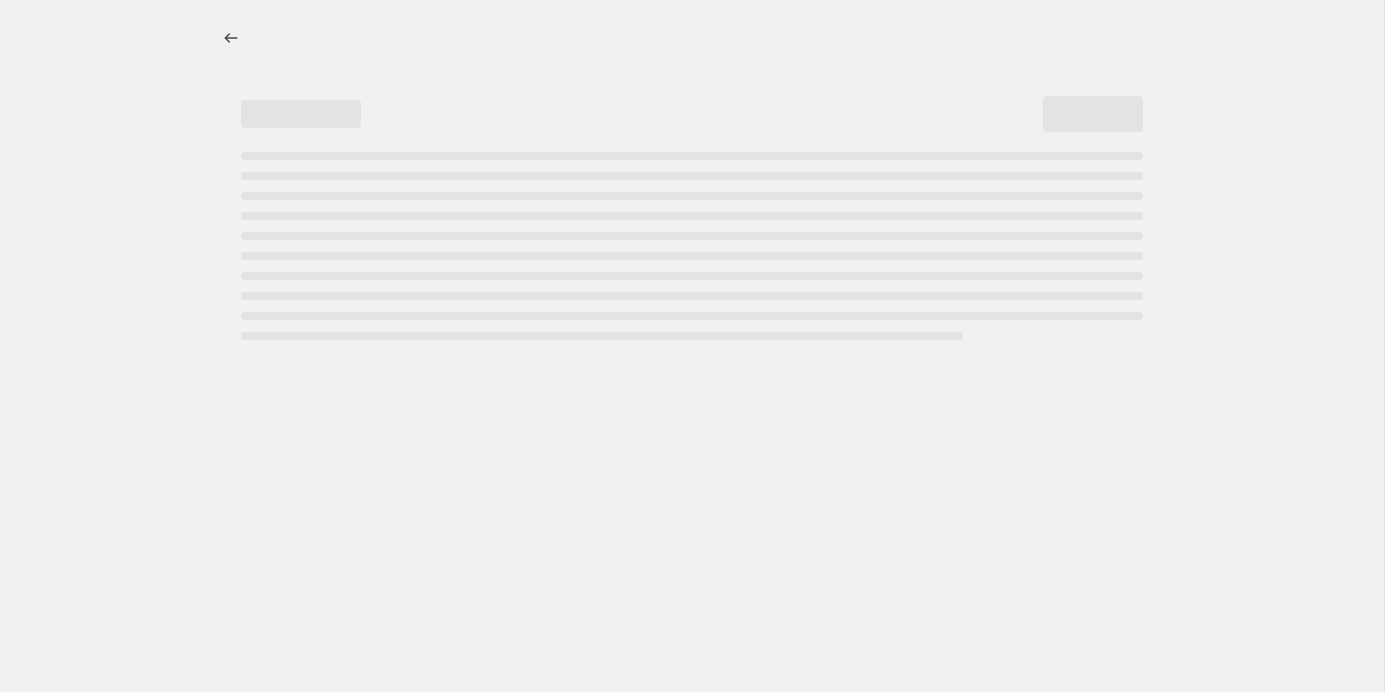 select on "percentage" 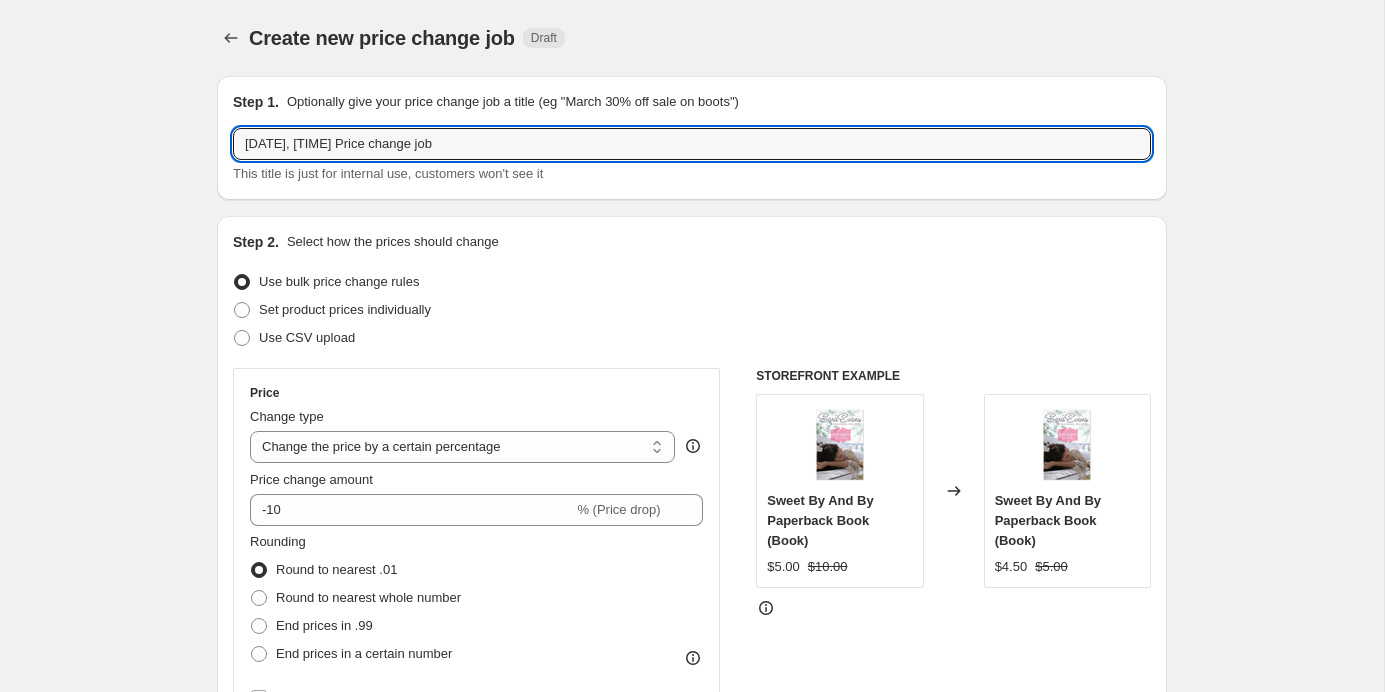 drag, startPoint x: 621, startPoint y: 152, endPoint x: 169, endPoint y: 140, distance: 452.15927 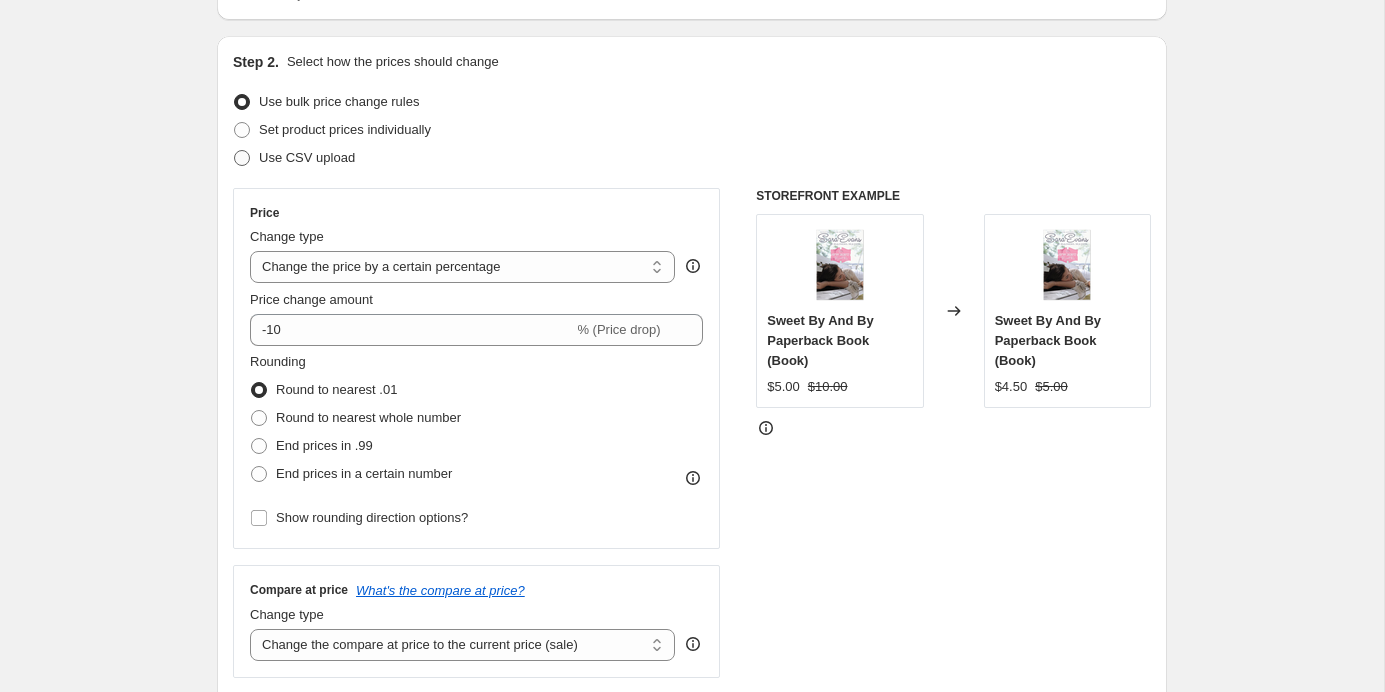 scroll, scrollTop: 402, scrollLeft: 0, axis: vertical 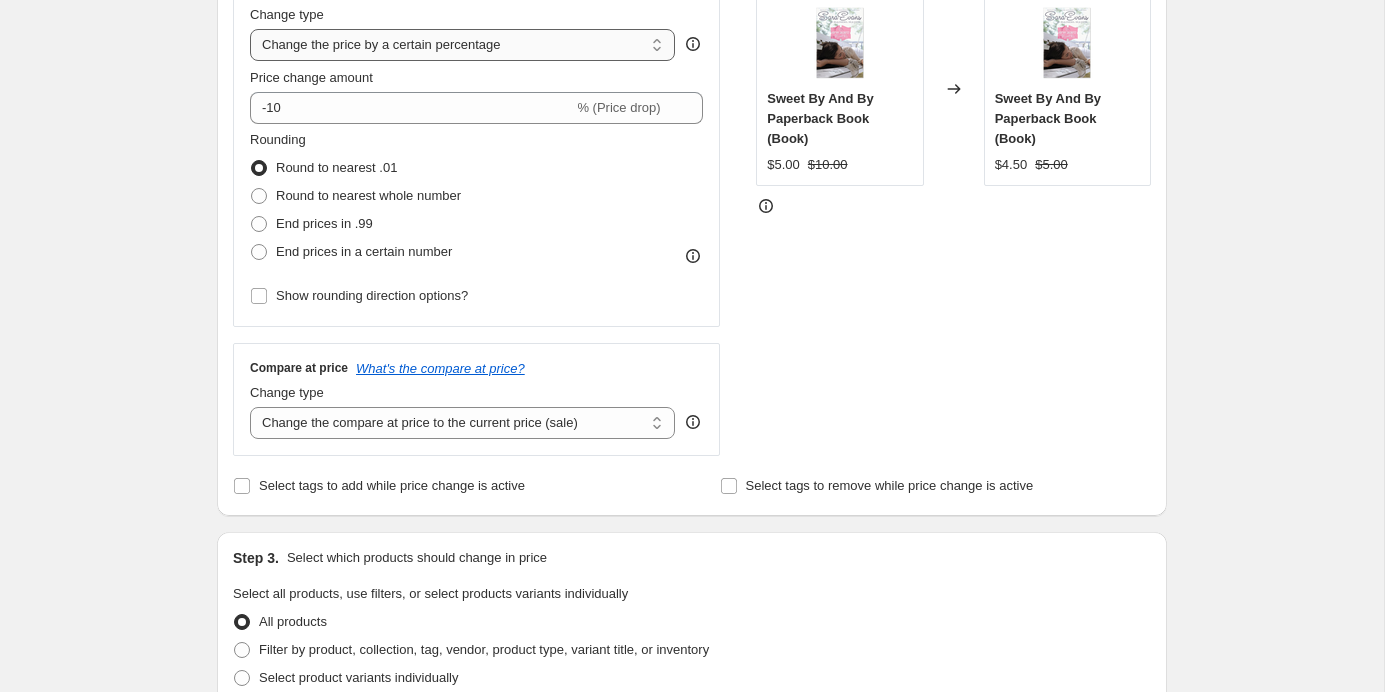 type on "Restless 22% off" 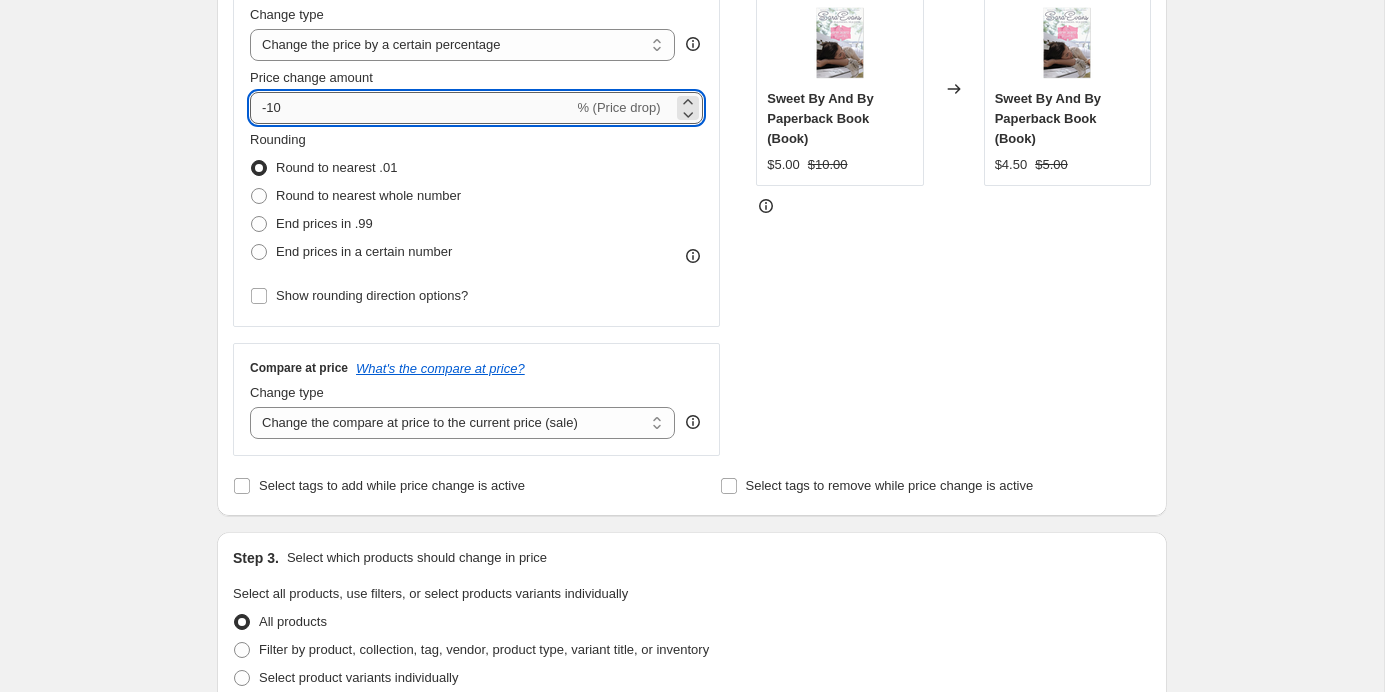 drag, startPoint x: 311, startPoint y: 115, endPoint x: 268, endPoint y: 113, distance: 43.046486 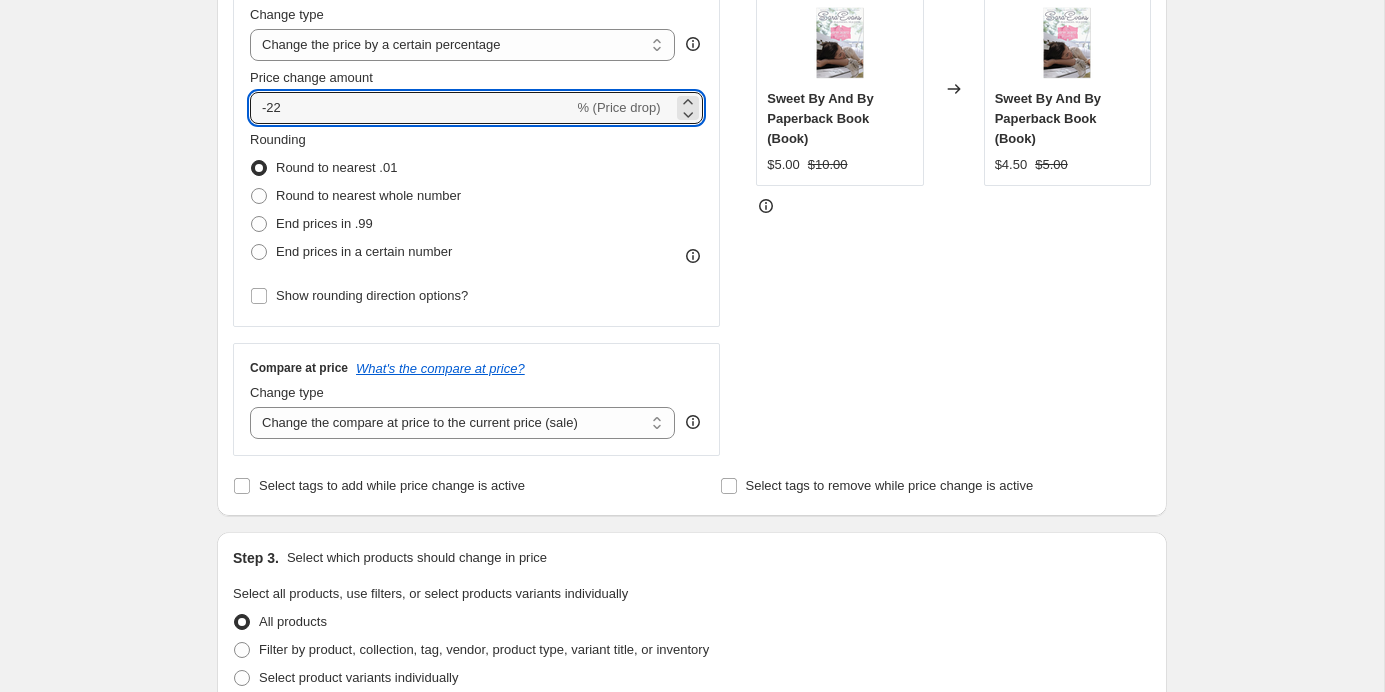 type on "-22" 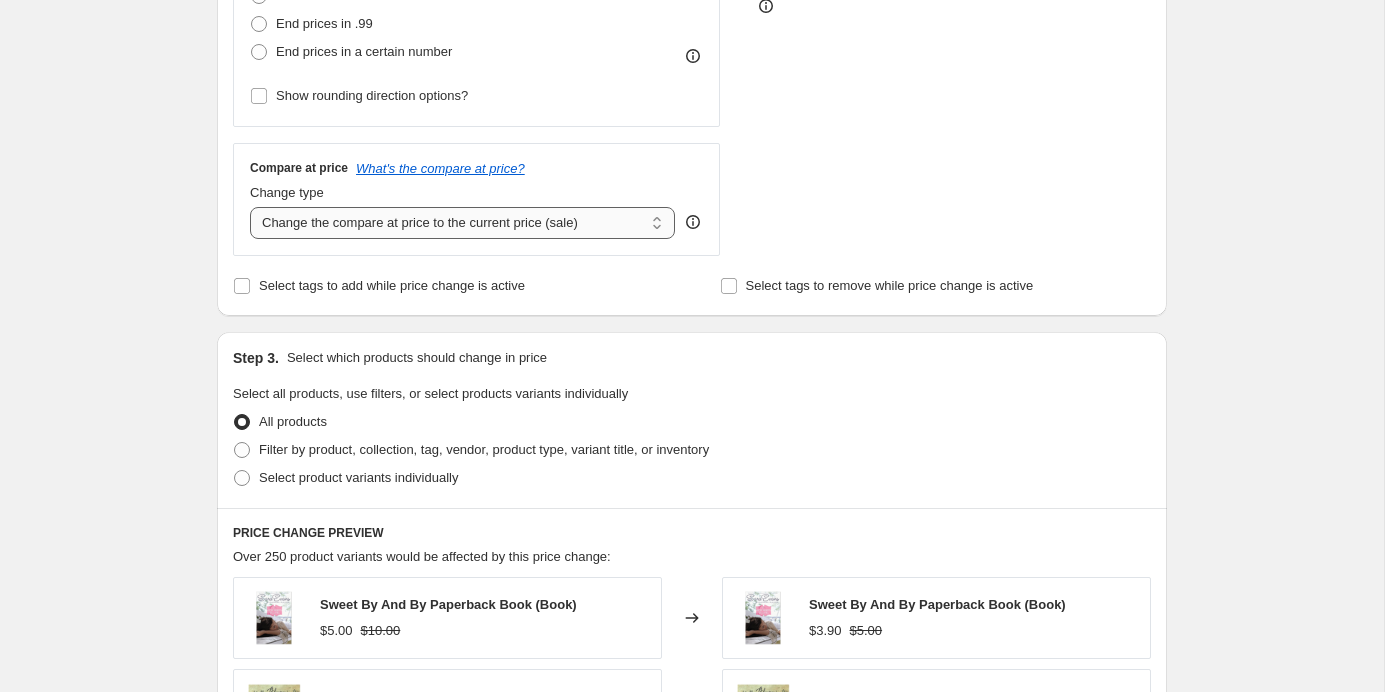 scroll, scrollTop: 701, scrollLeft: 0, axis: vertical 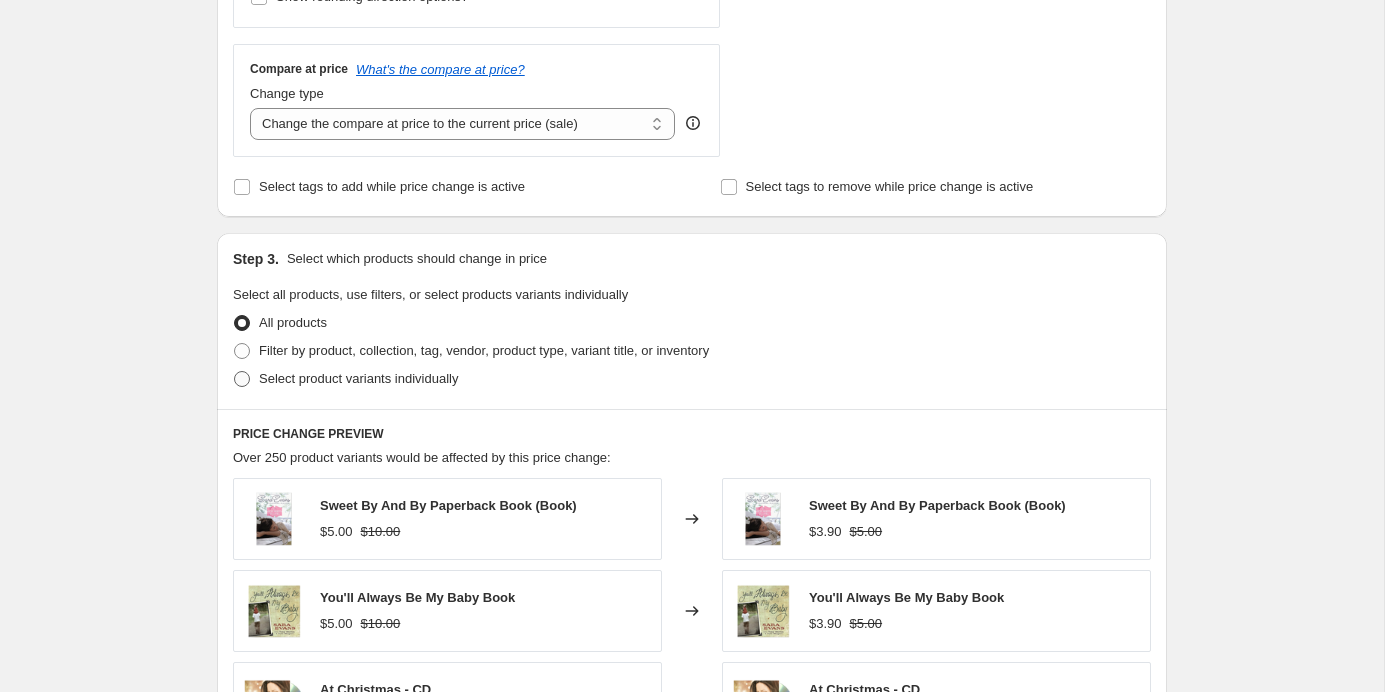 click on "Select product variants individually" at bounding box center [358, 378] 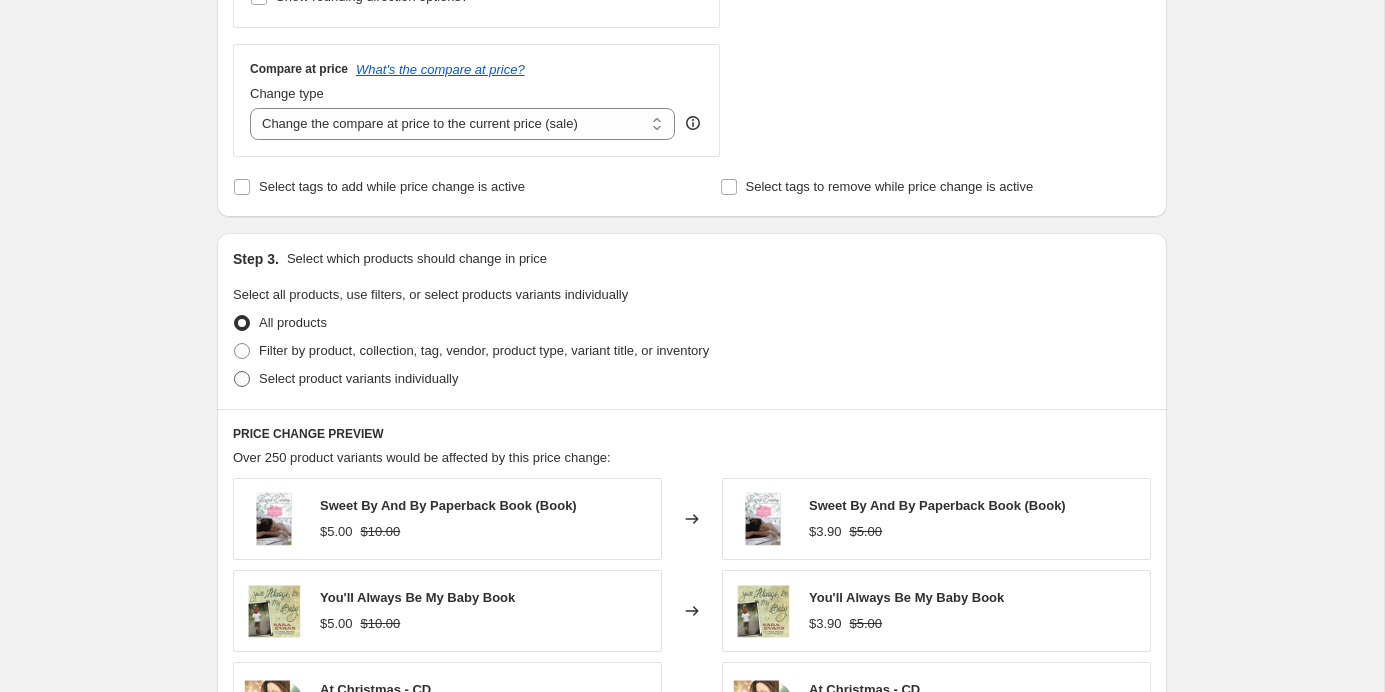 radio on "true" 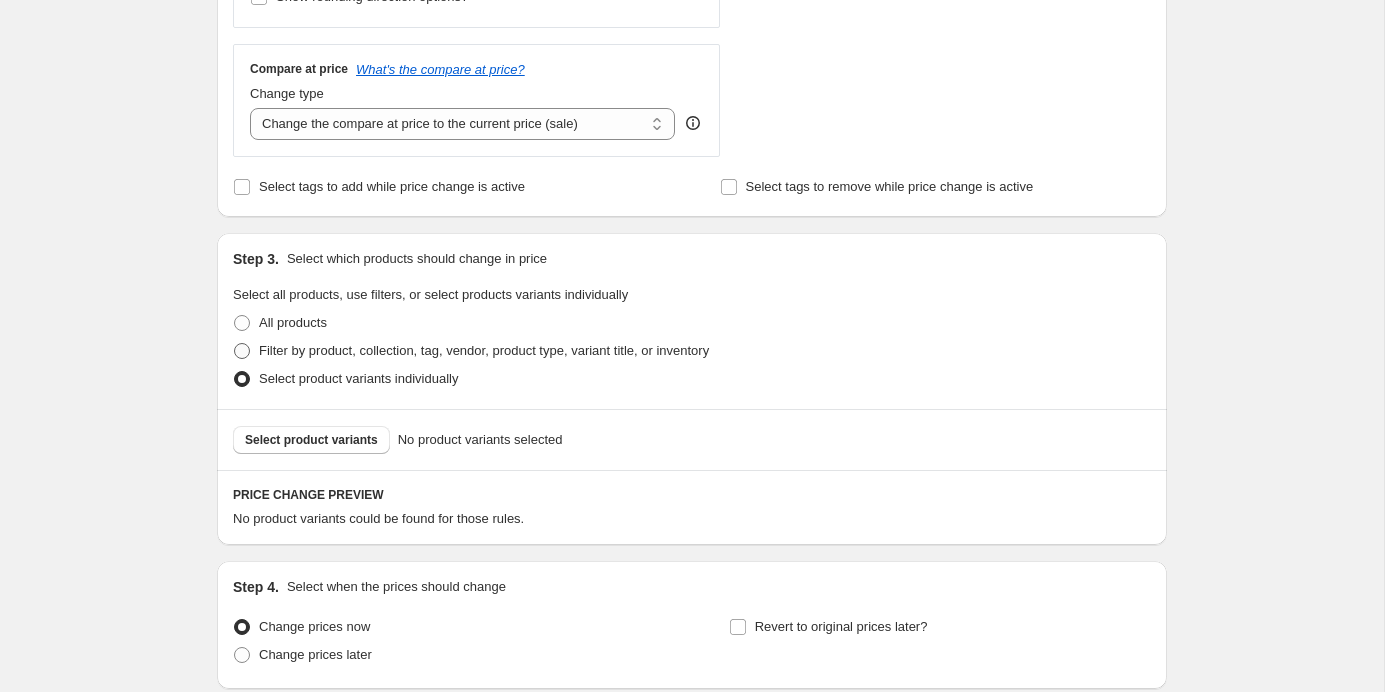 click on "Filter by product, collection, tag, vendor, product type, variant title, or inventory" at bounding box center [484, 350] 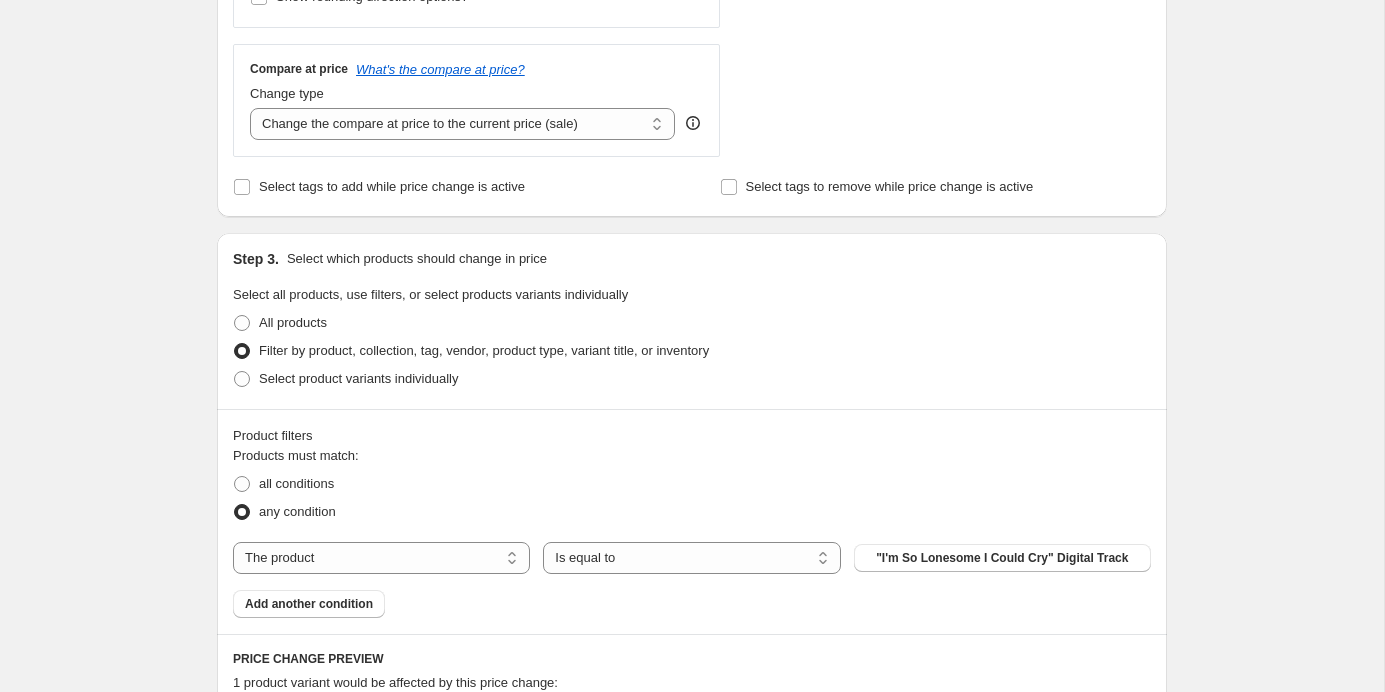 scroll, scrollTop: 893, scrollLeft: 0, axis: vertical 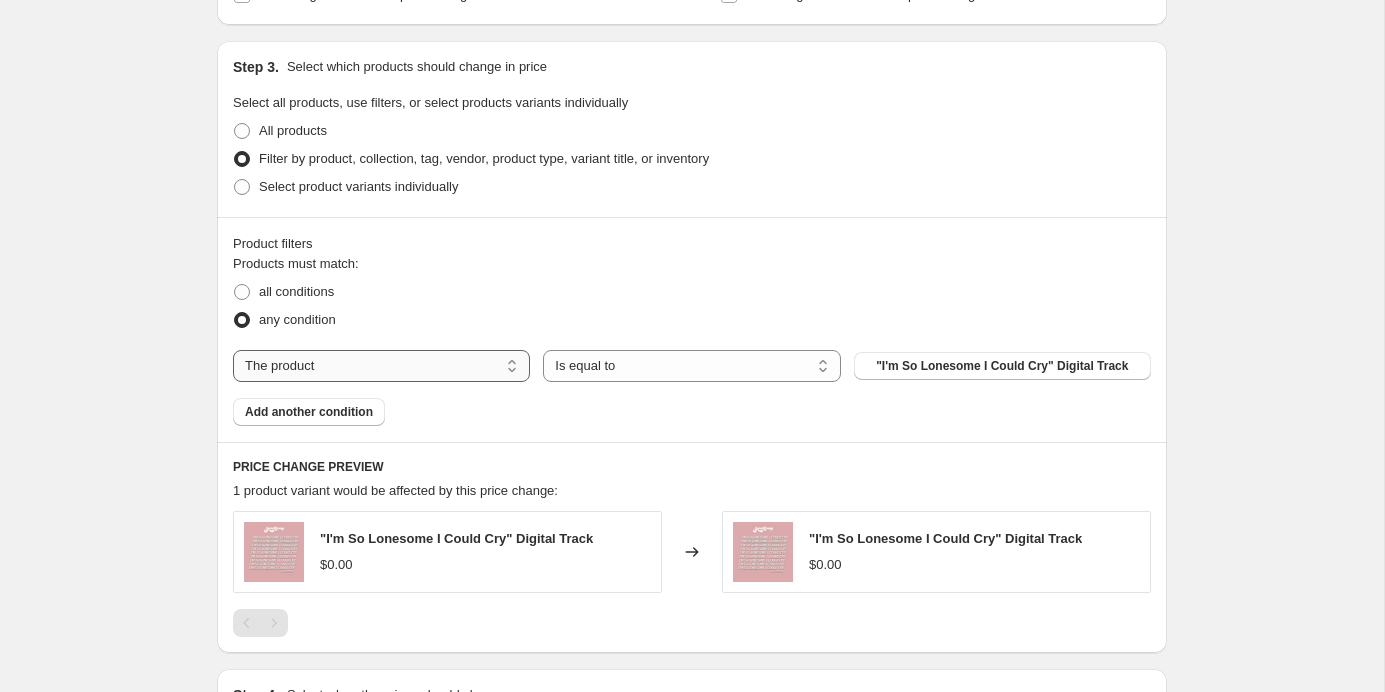 click on "The product The product's collection The product's tag The product's vendor The product's type The product's status The variant's title Inventory quantity" at bounding box center (381, 366) 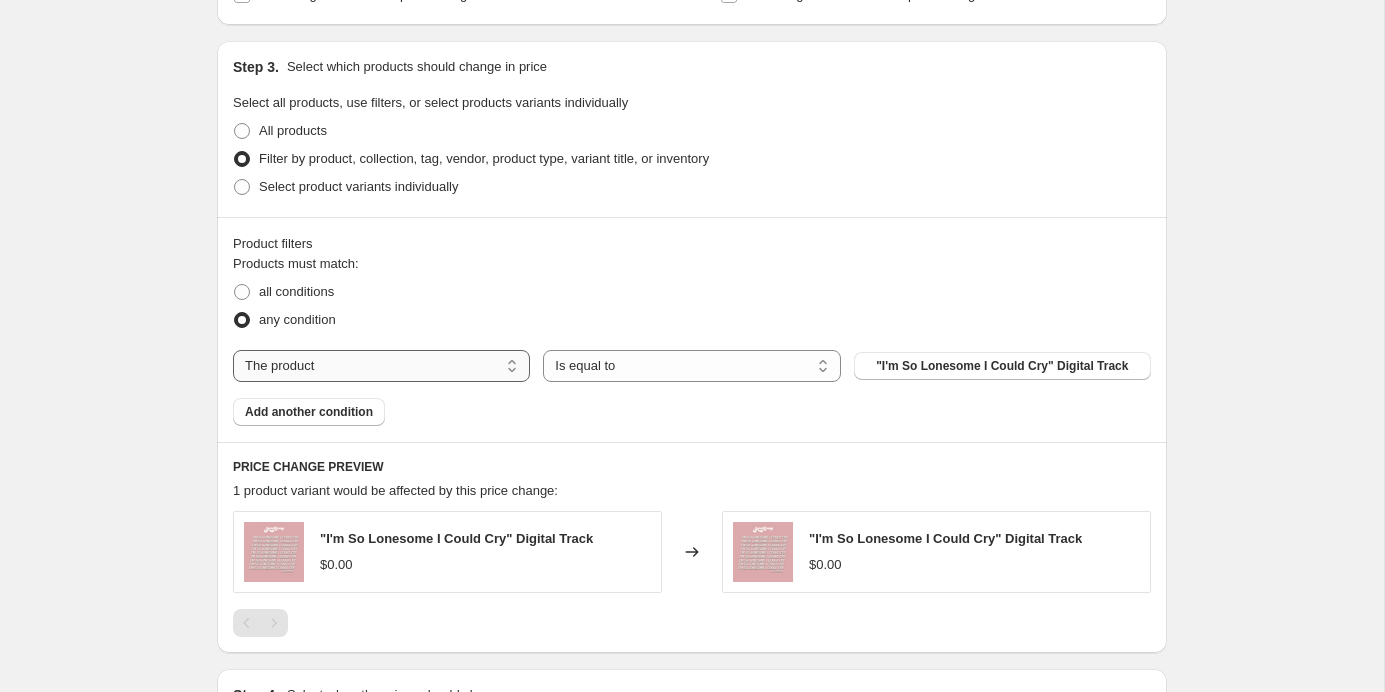 select on "collection" 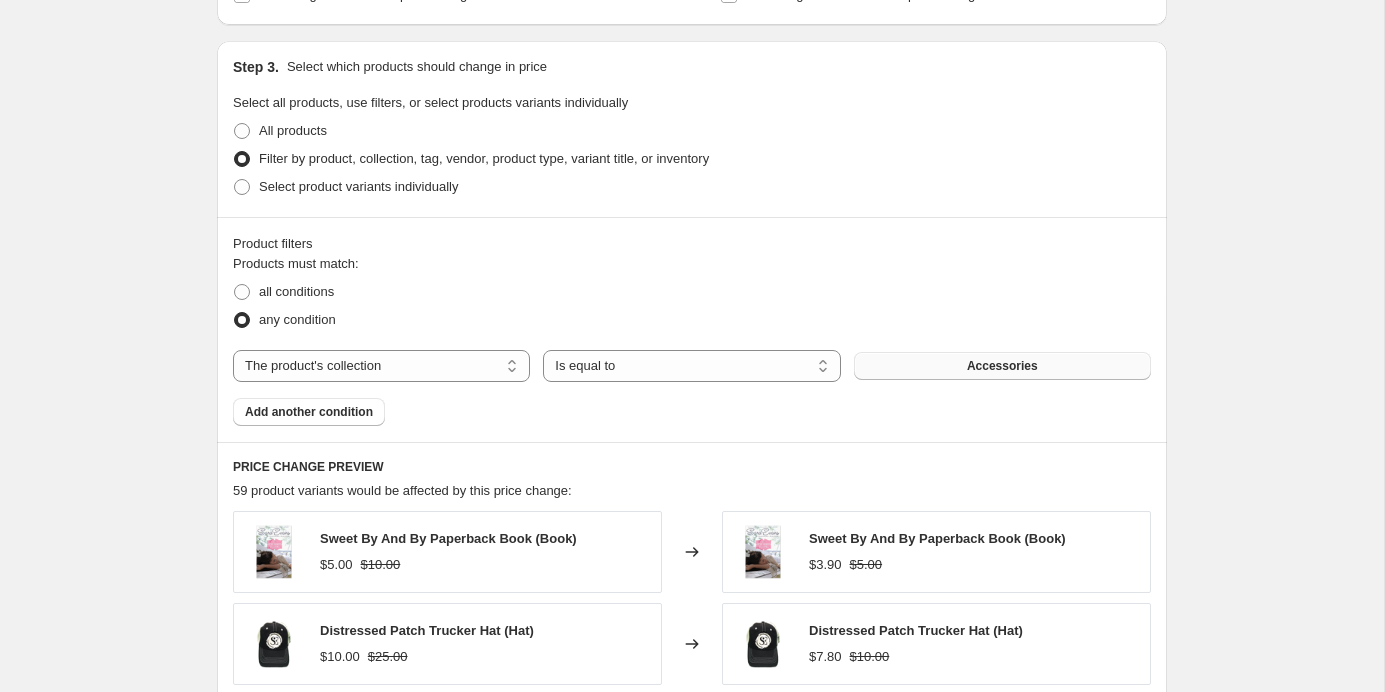 click on "Accessories" at bounding box center (1002, 366) 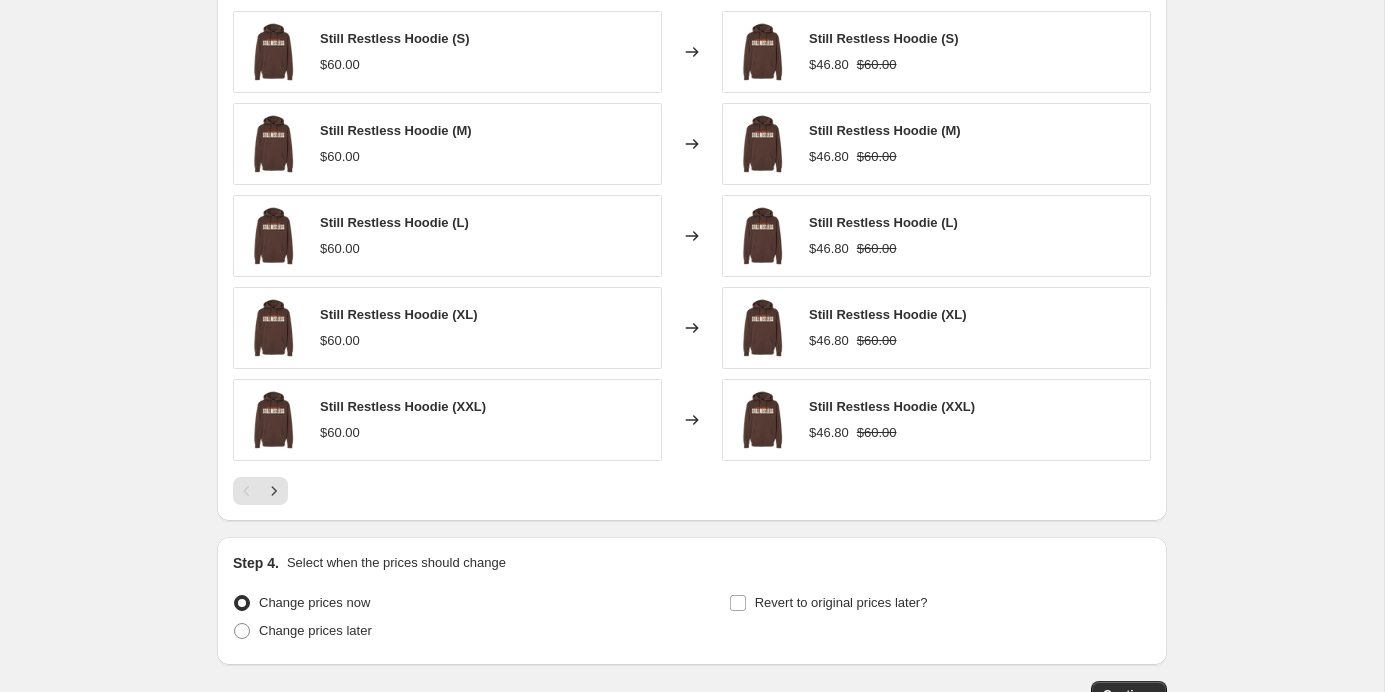 scroll, scrollTop: 1477, scrollLeft: 0, axis: vertical 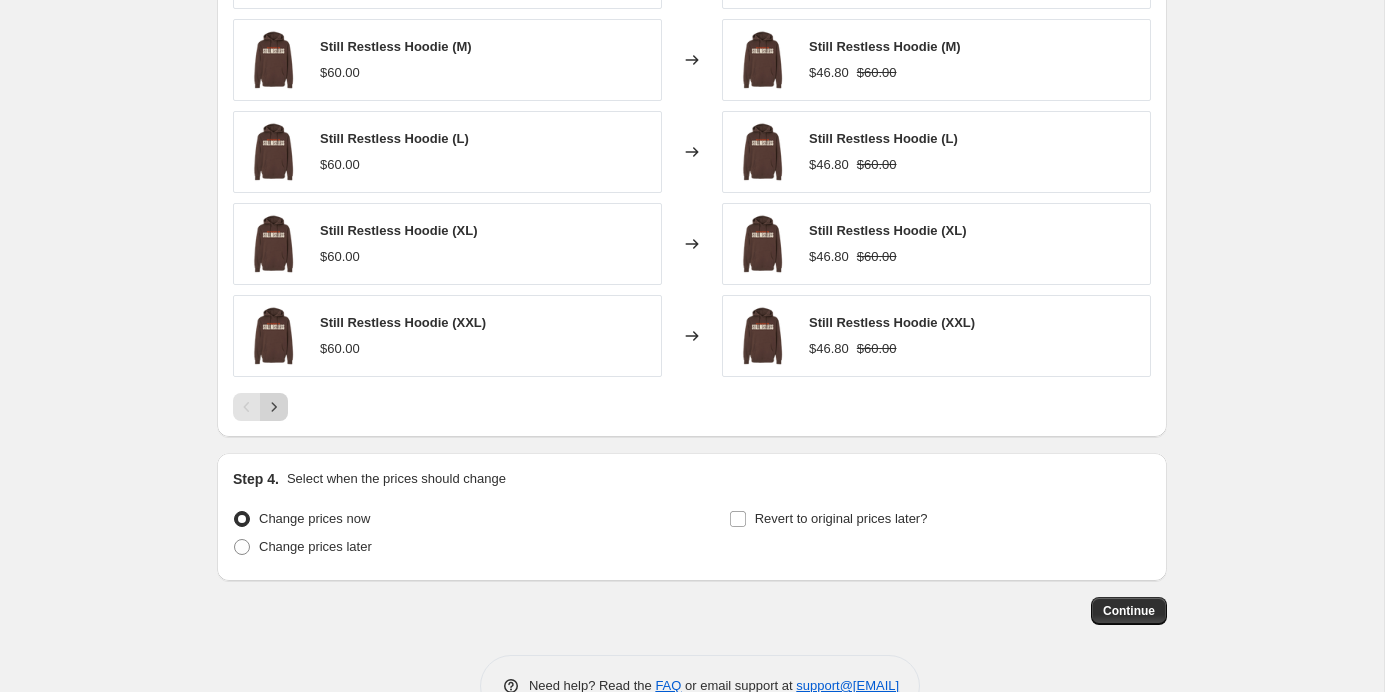 click 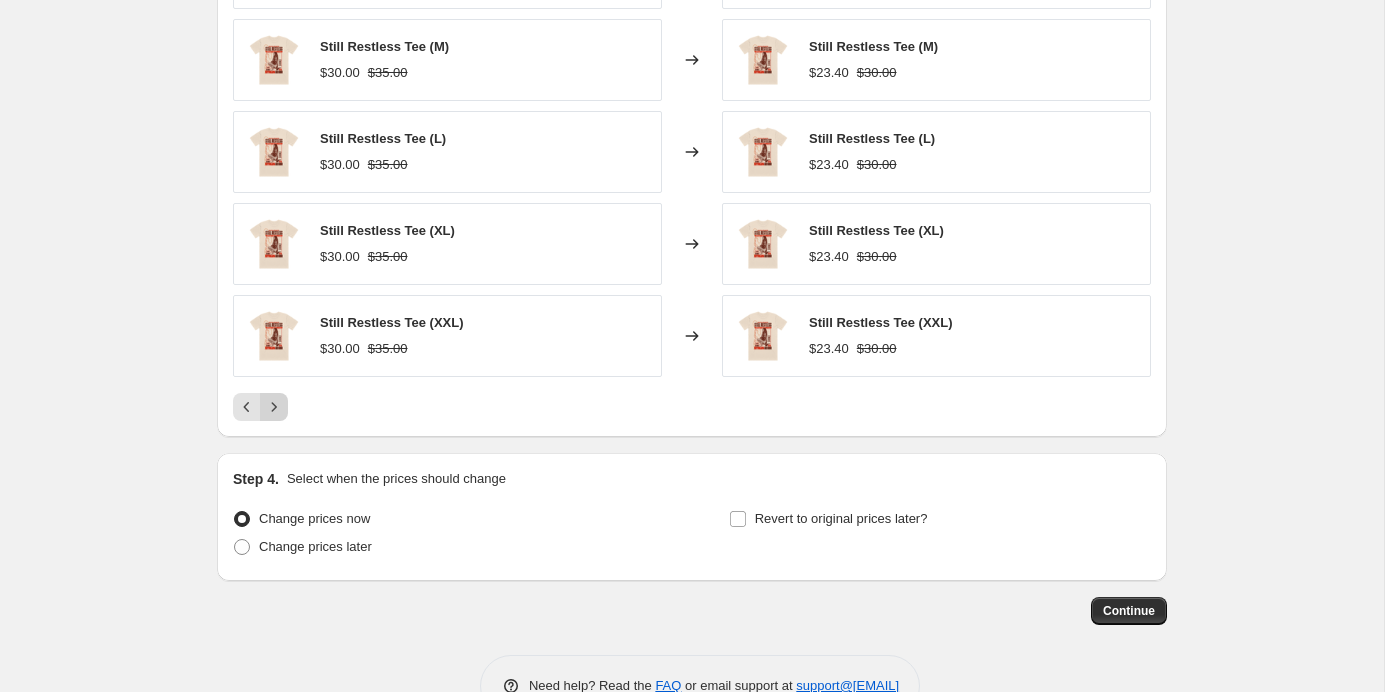 click 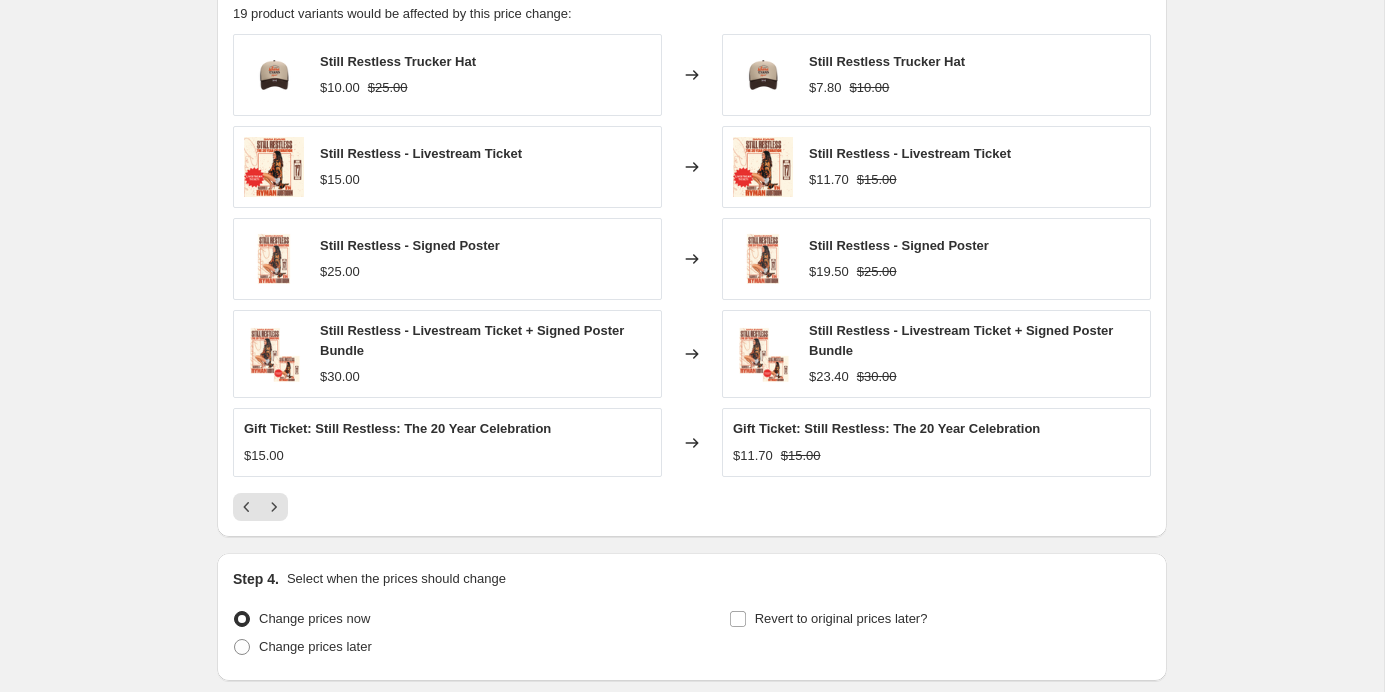scroll, scrollTop: 1328, scrollLeft: 0, axis: vertical 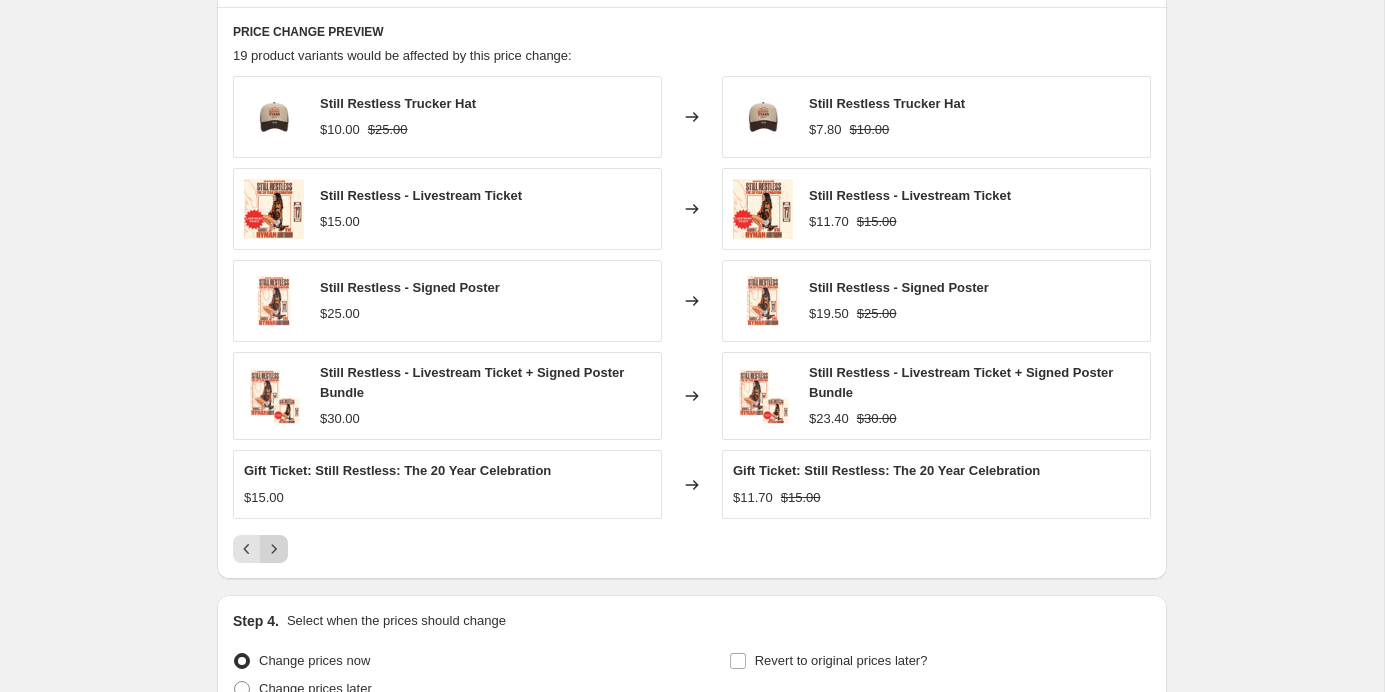 click 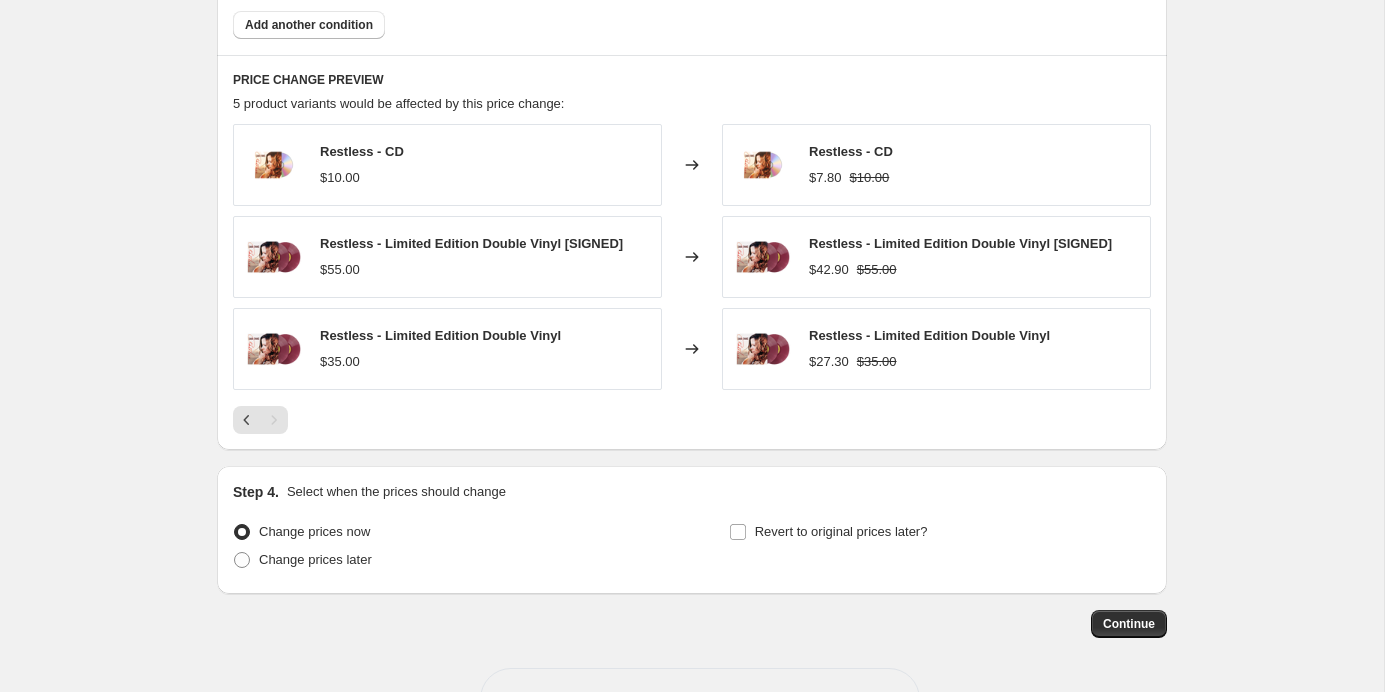 scroll, scrollTop: 1279, scrollLeft: 0, axis: vertical 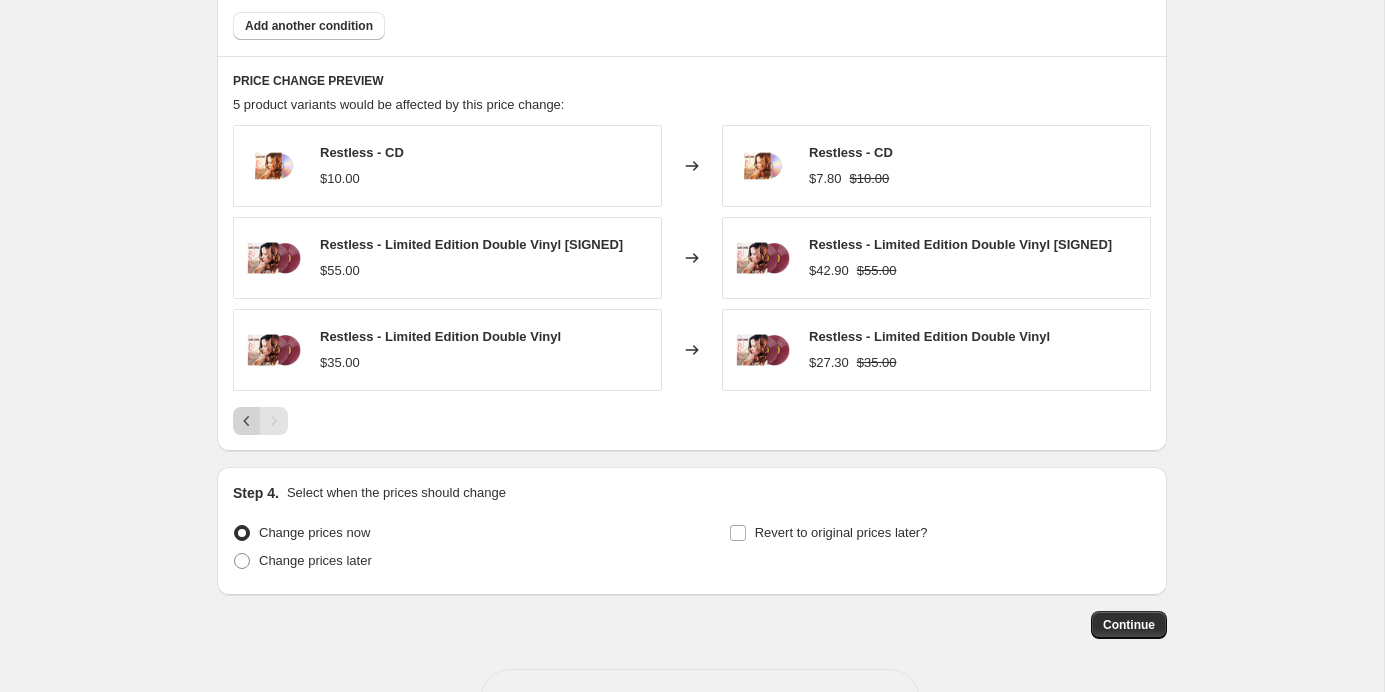 click 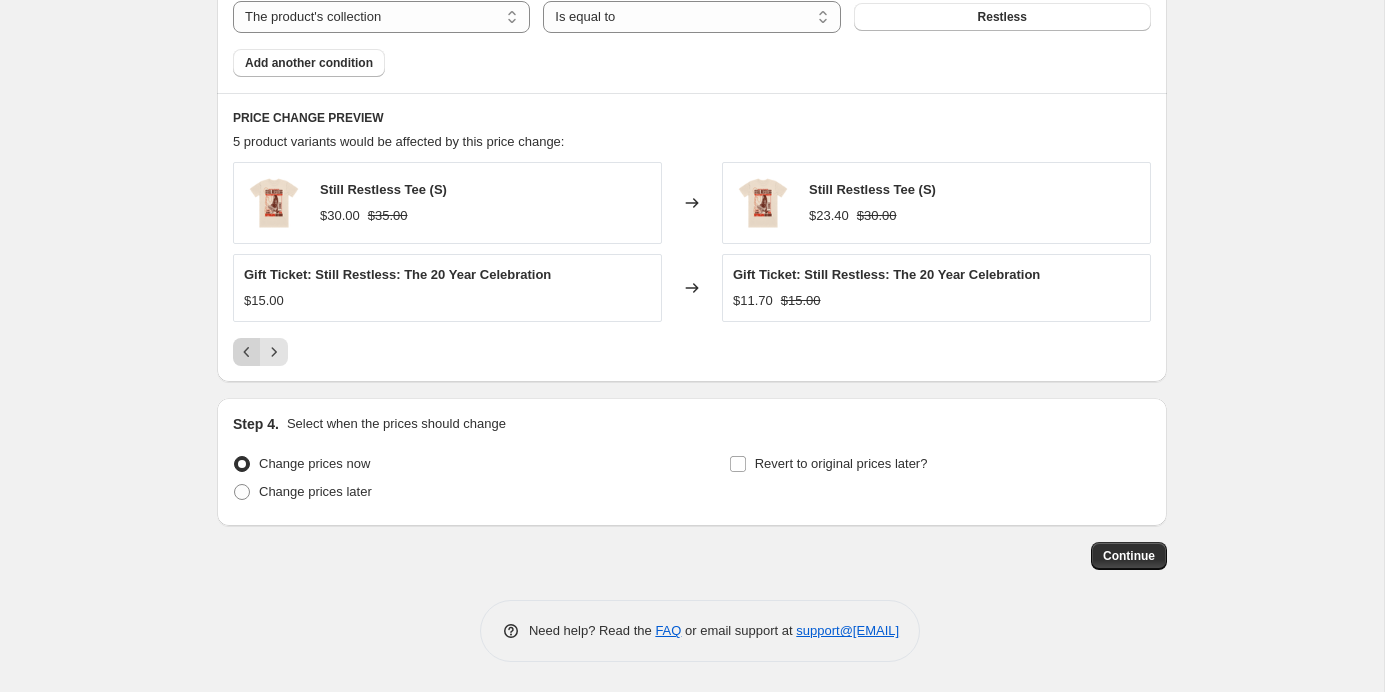 scroll, scrollTop: 1236, scrollLeft: 0, axis: vertical 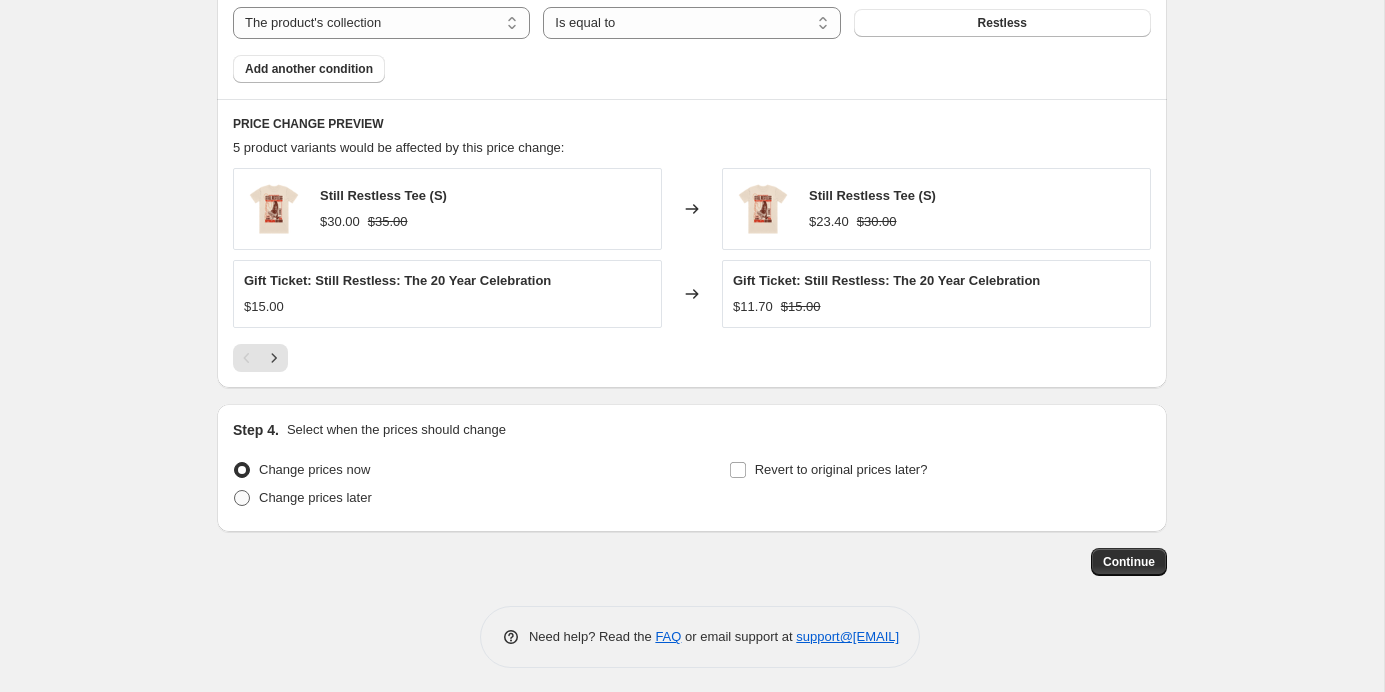 click on "Change prices later" at bounding box center (315, 497) 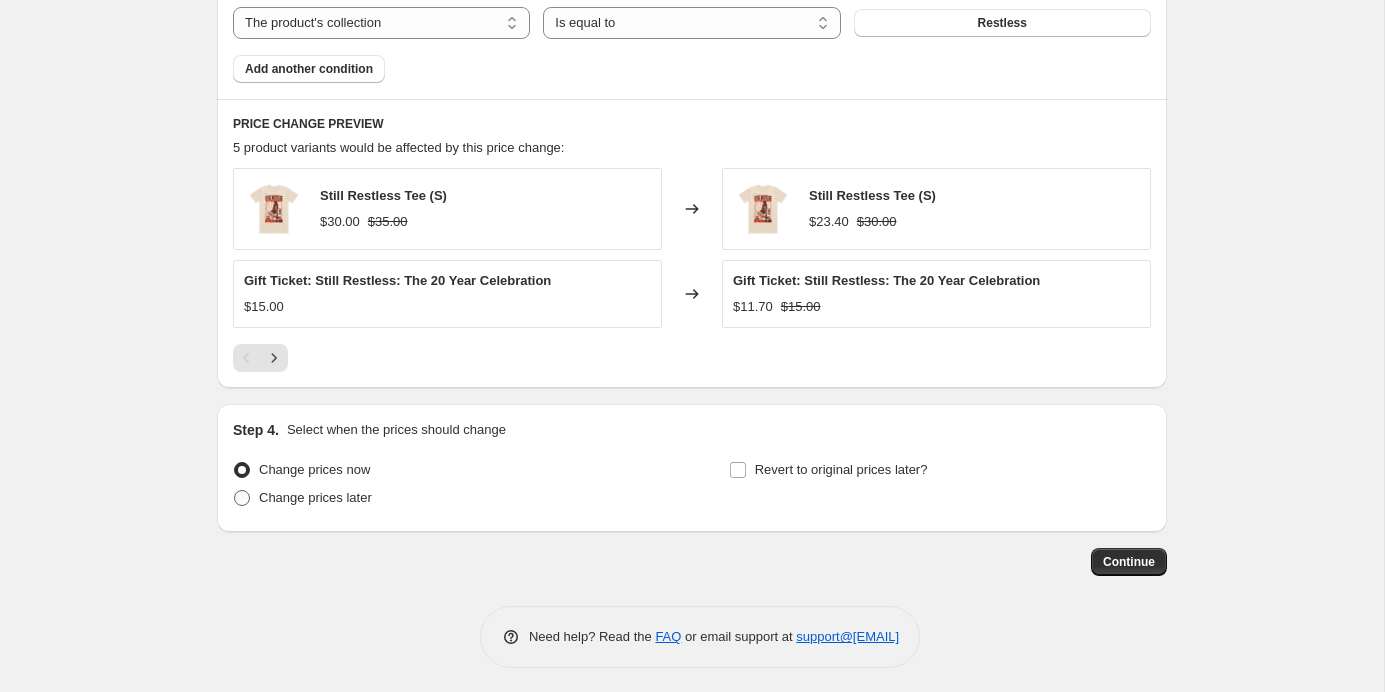 radio on "true" 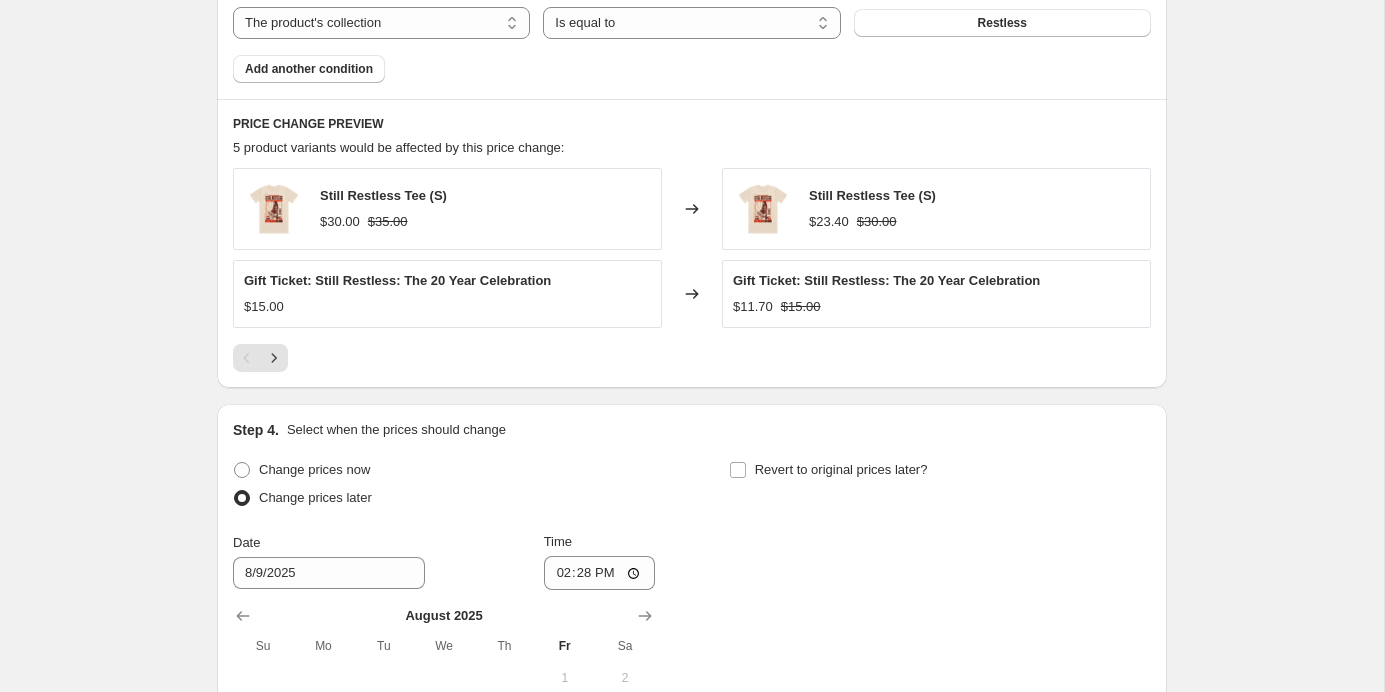 scroll, scrollTop: 1517, scrollLeft: 0, axis: vertical 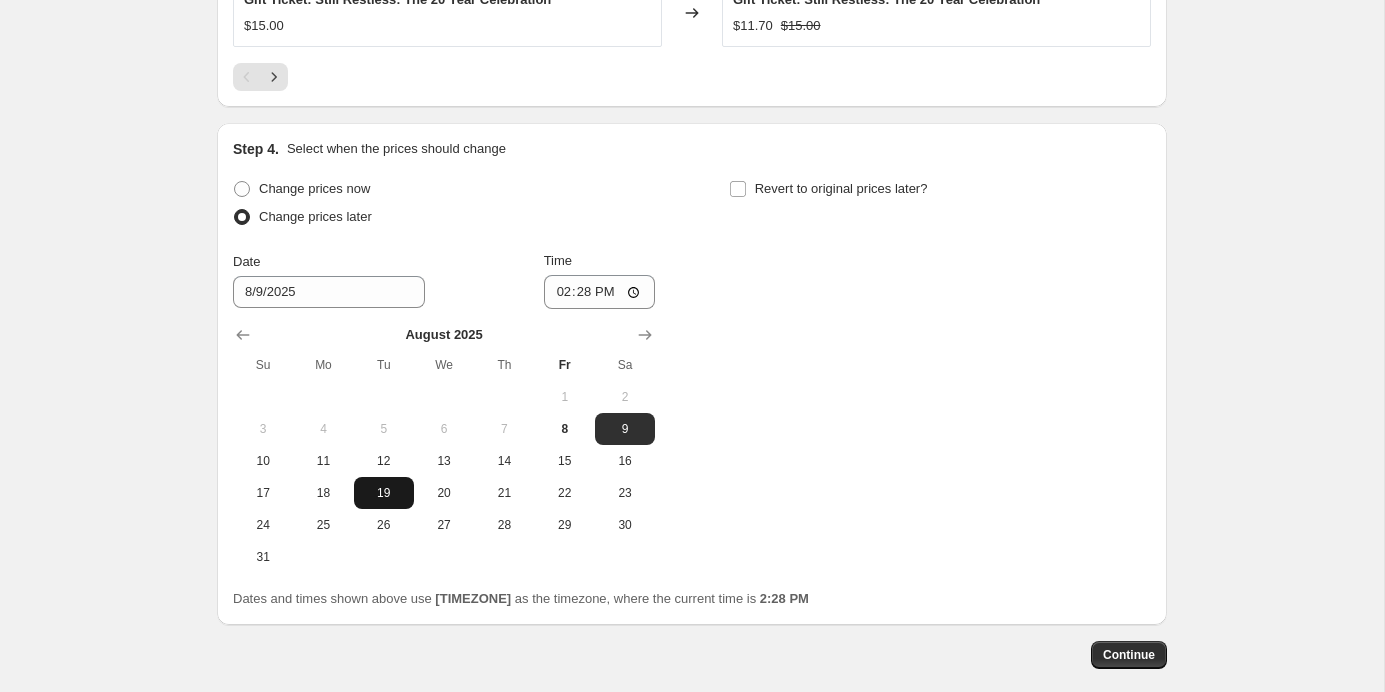 click on "19" at bounding box center (384, 493) 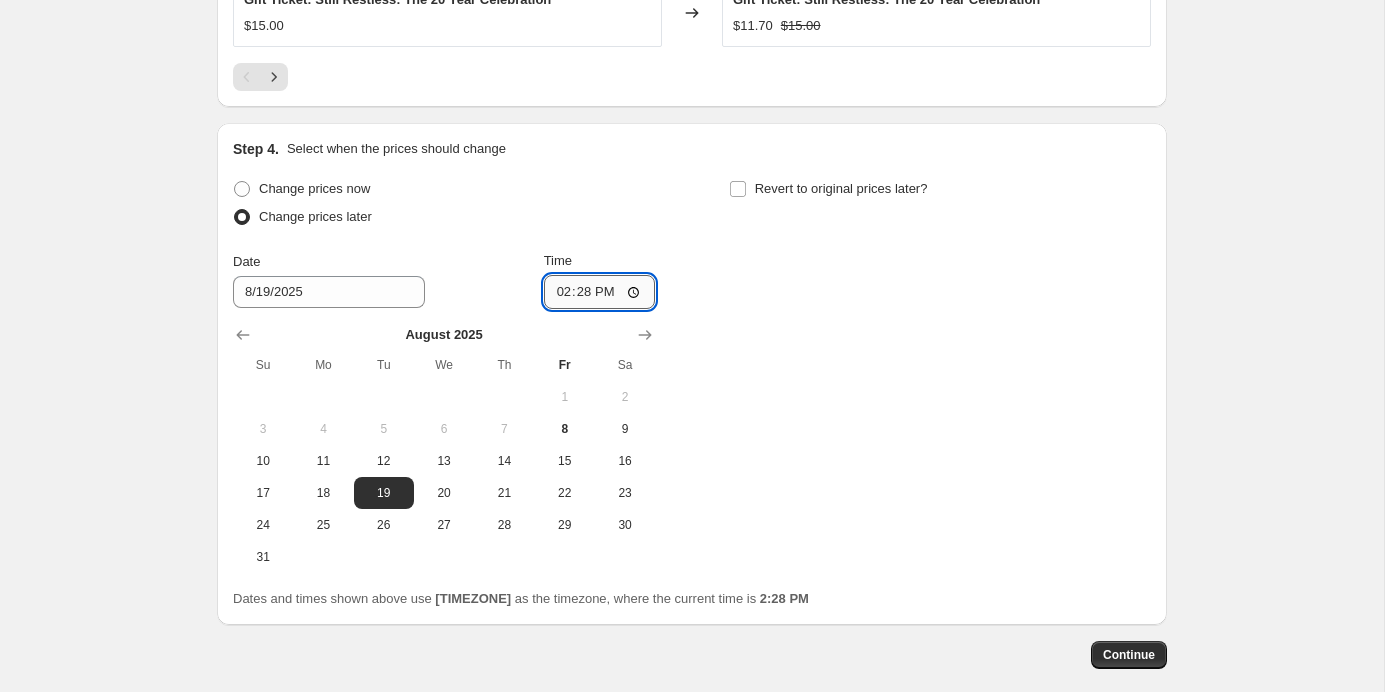 click on "14:28" at bounding box center (600, 292) 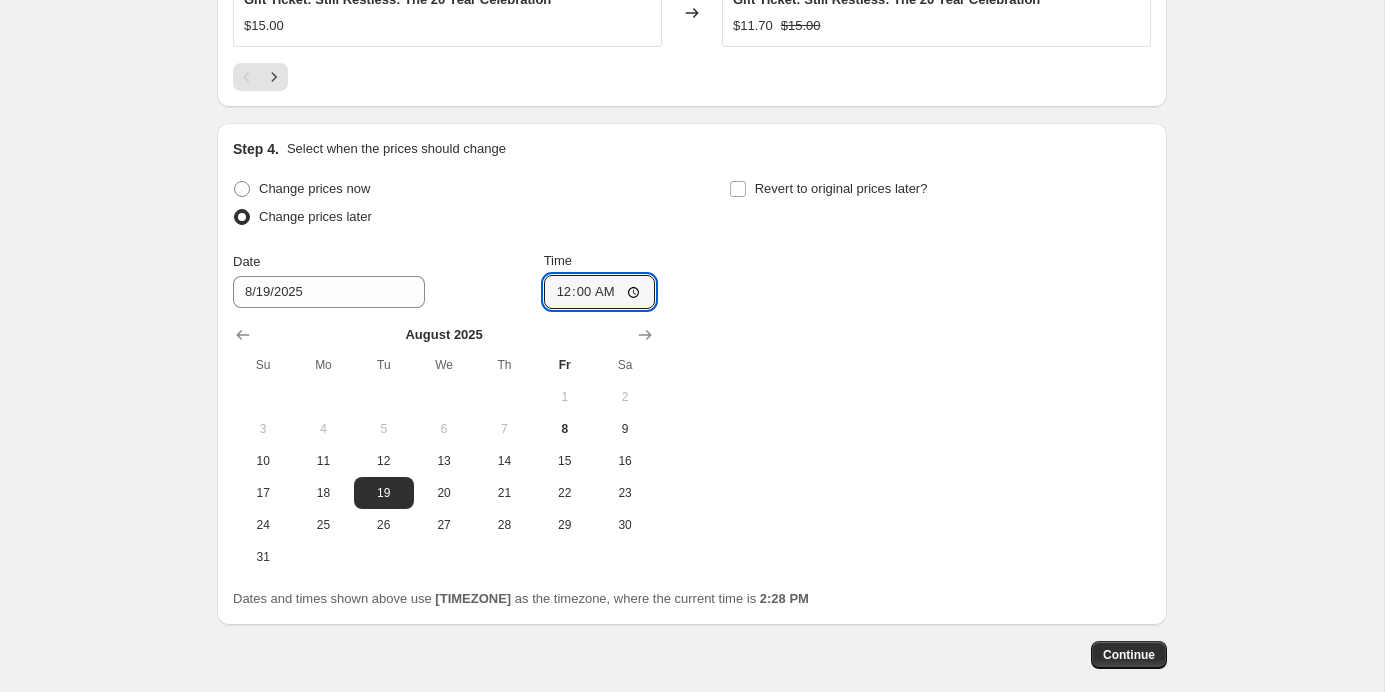 type on "00:00" 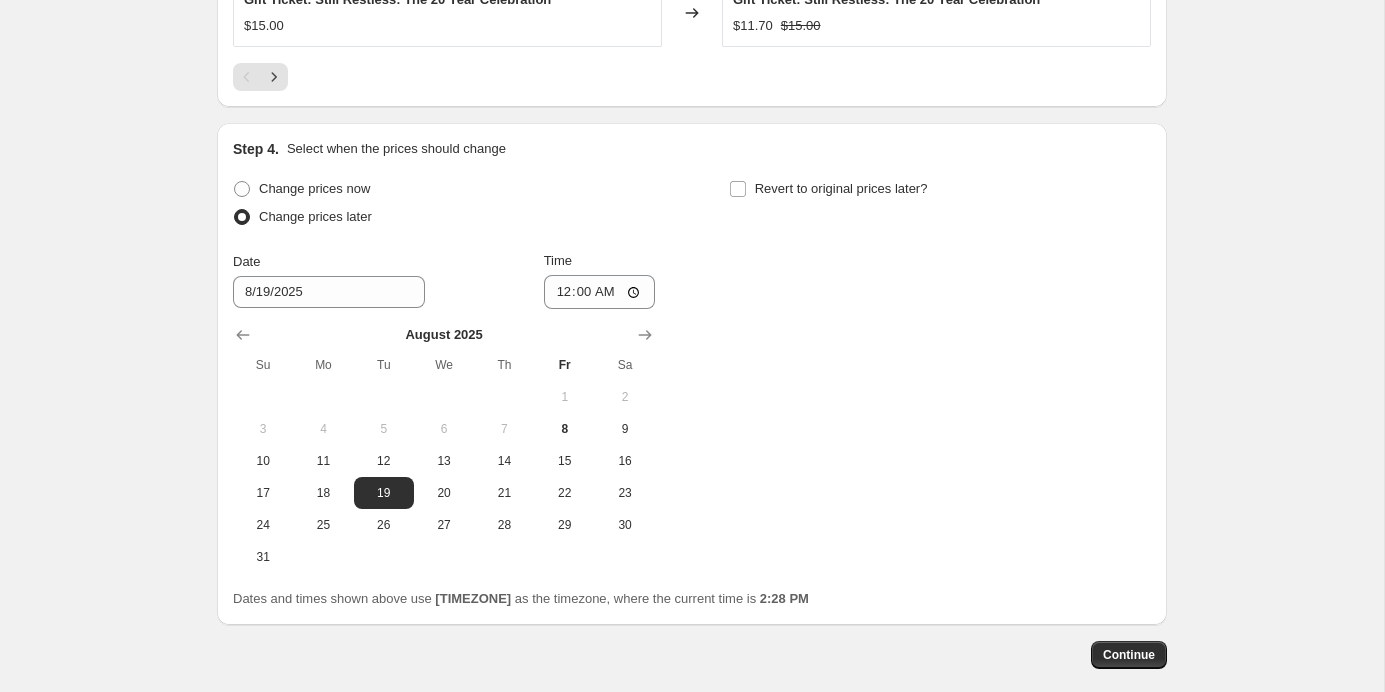 click on "Change prices now Change prices later Date [DATE] Time [TIME] August   2025 Su Mo Tu We Th Fr Sa 1 2 3 4 5 6 7 8 9 10 11 12 13 14 15 16 17 18 19 20 21 22 23 24 25 26 27 28 29 30 31 Revert to original prices later?" at bounding box center [692, 374] 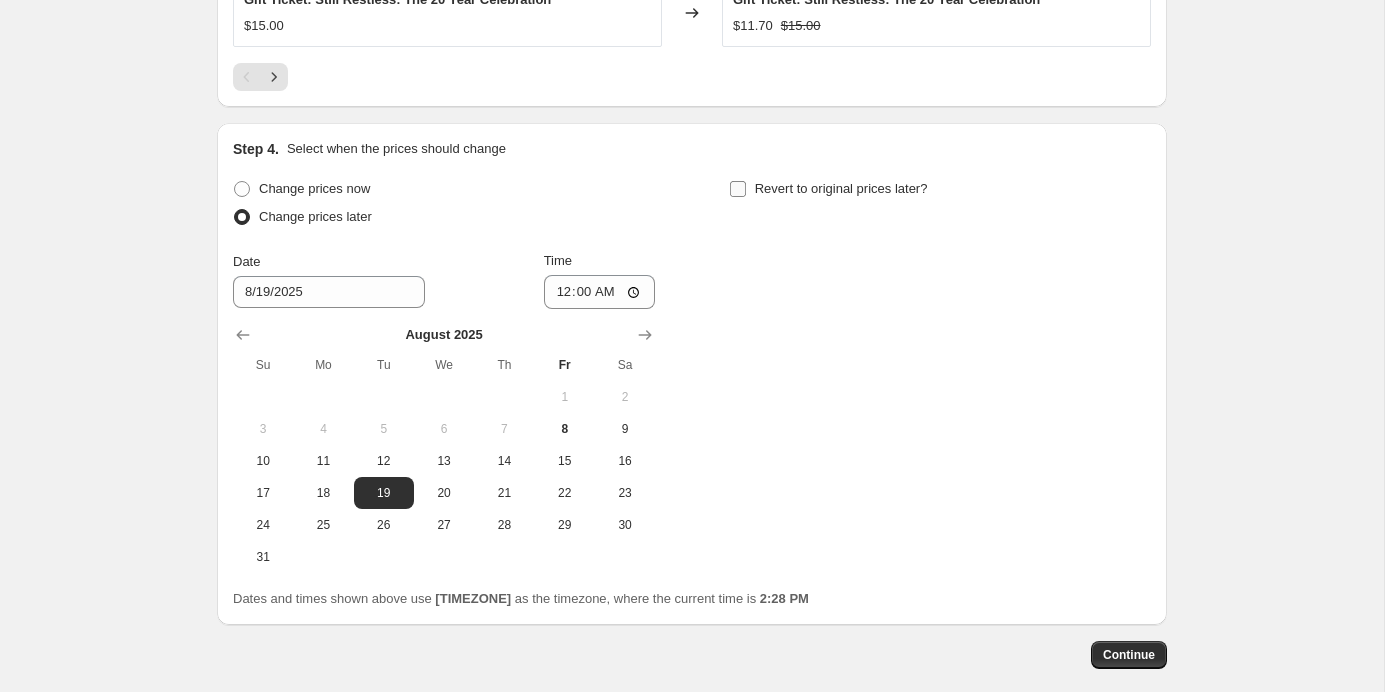 click on "Revert to original prices later?" at bounding box center (738, 189) 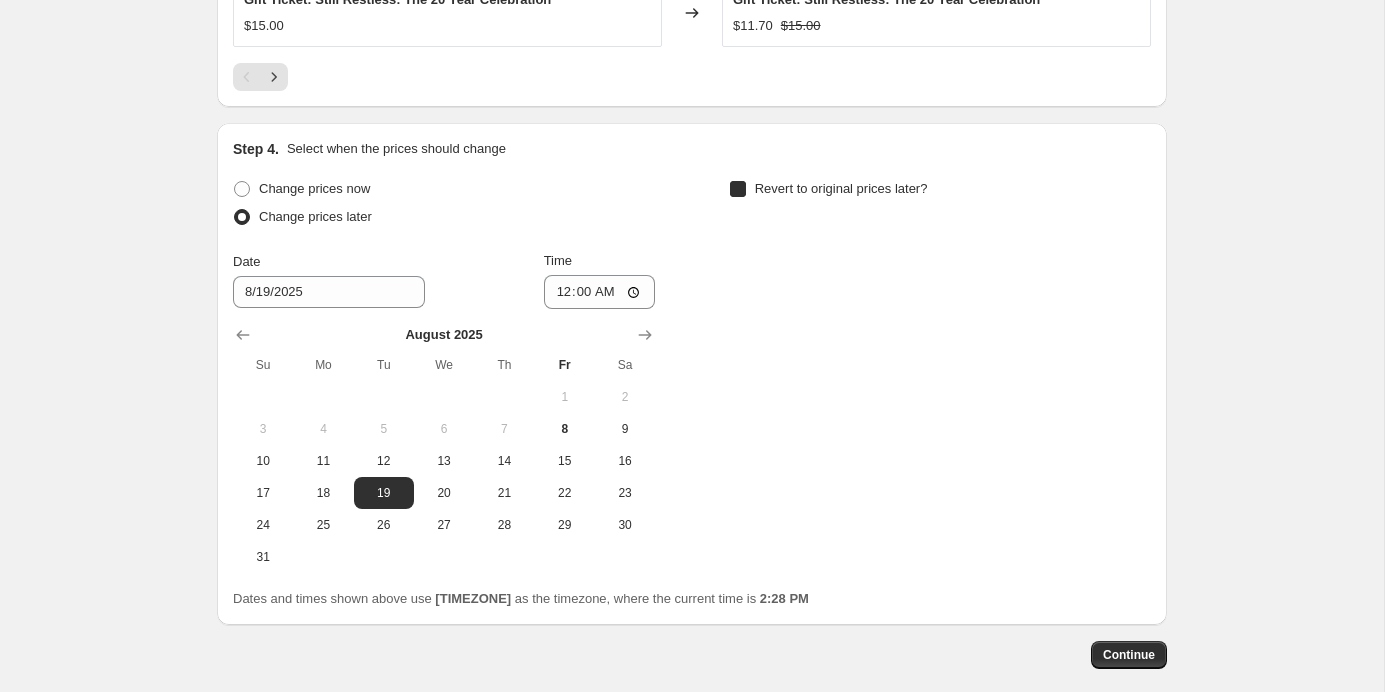 checkbox on "true" 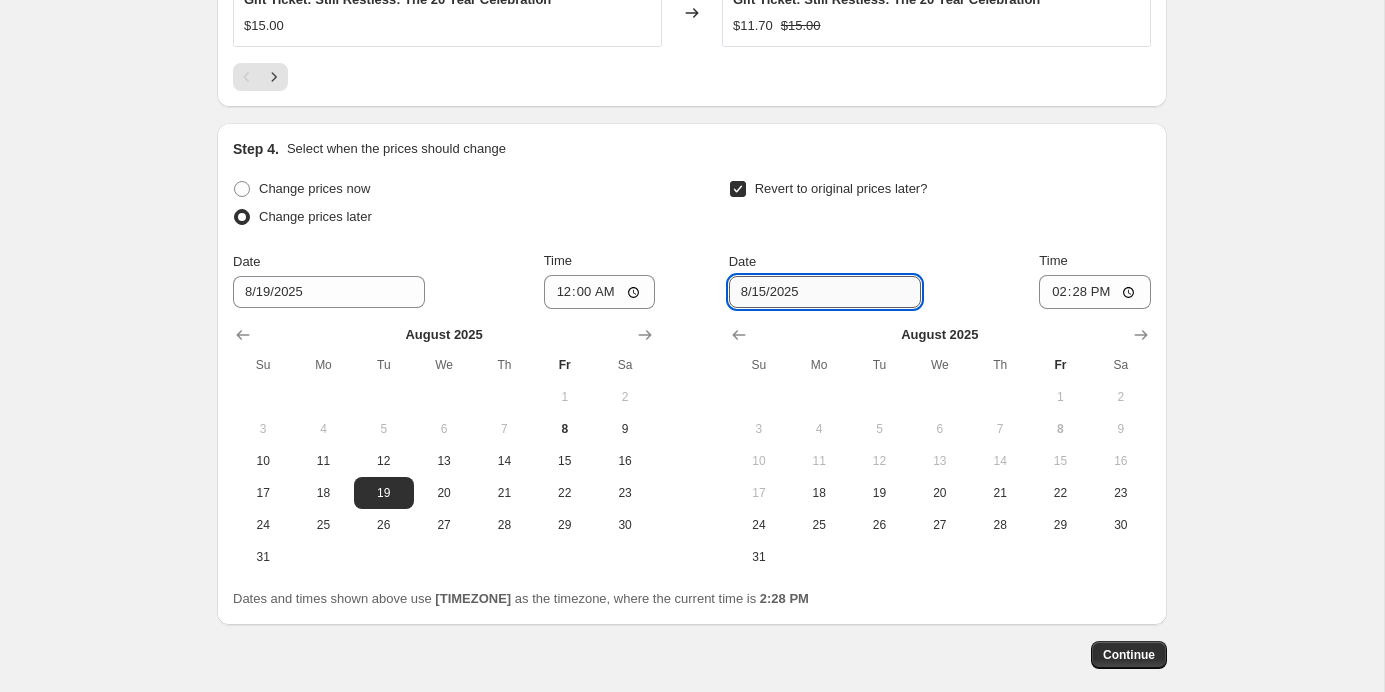 click on "8/15/2025" at bounding box center [825, 292] 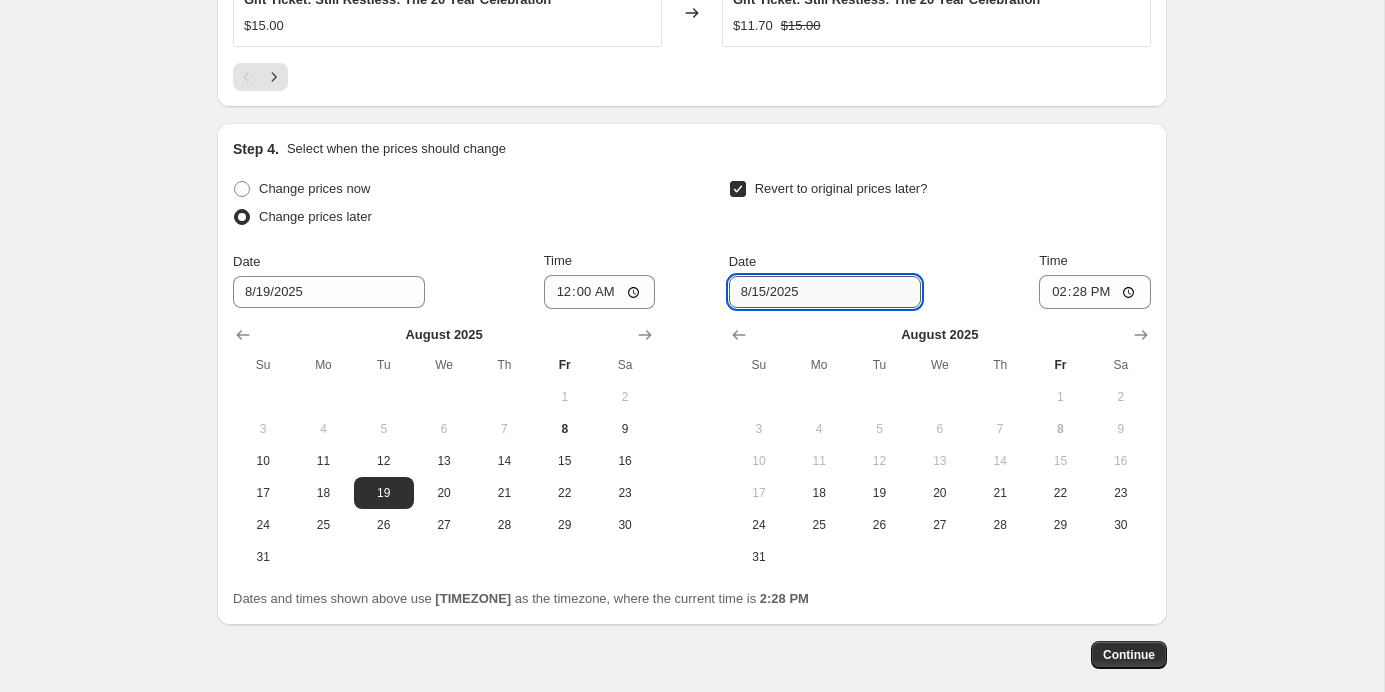 click on "8/15/2025" at bounding box center (825, 292) 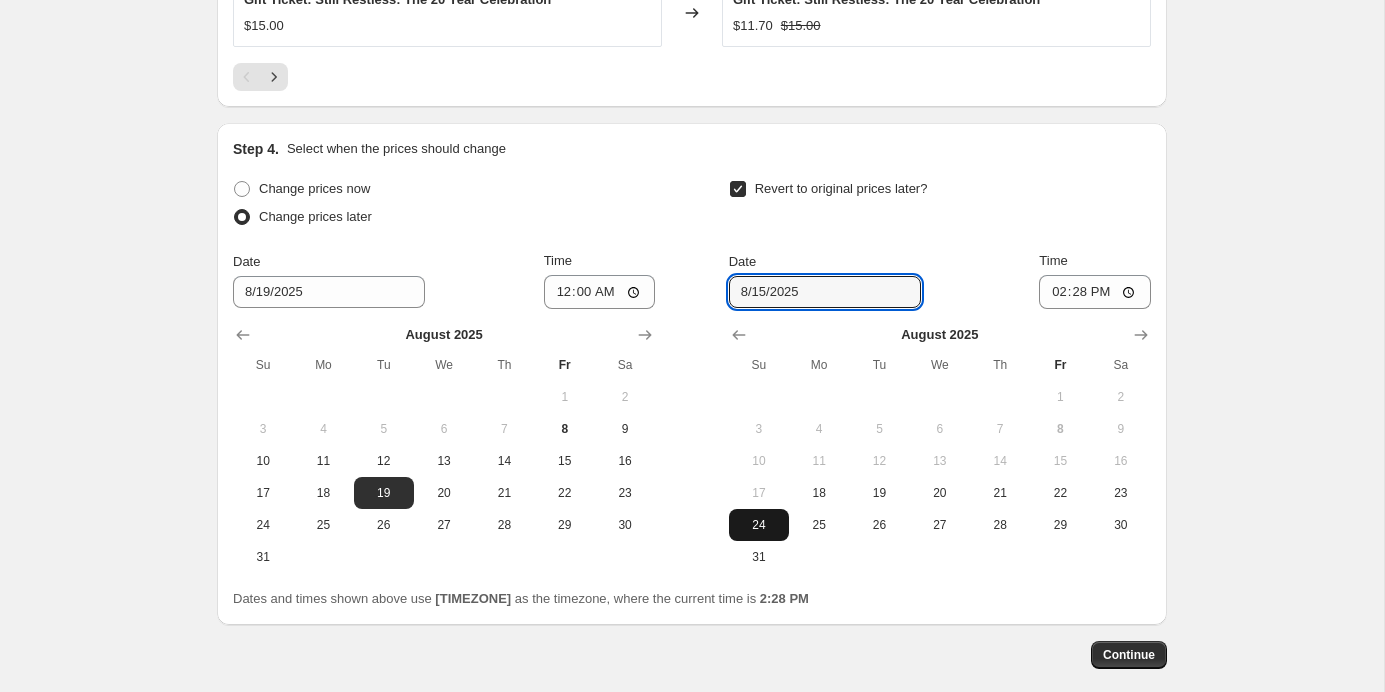 click on "24" at bounding box center [759, 525] 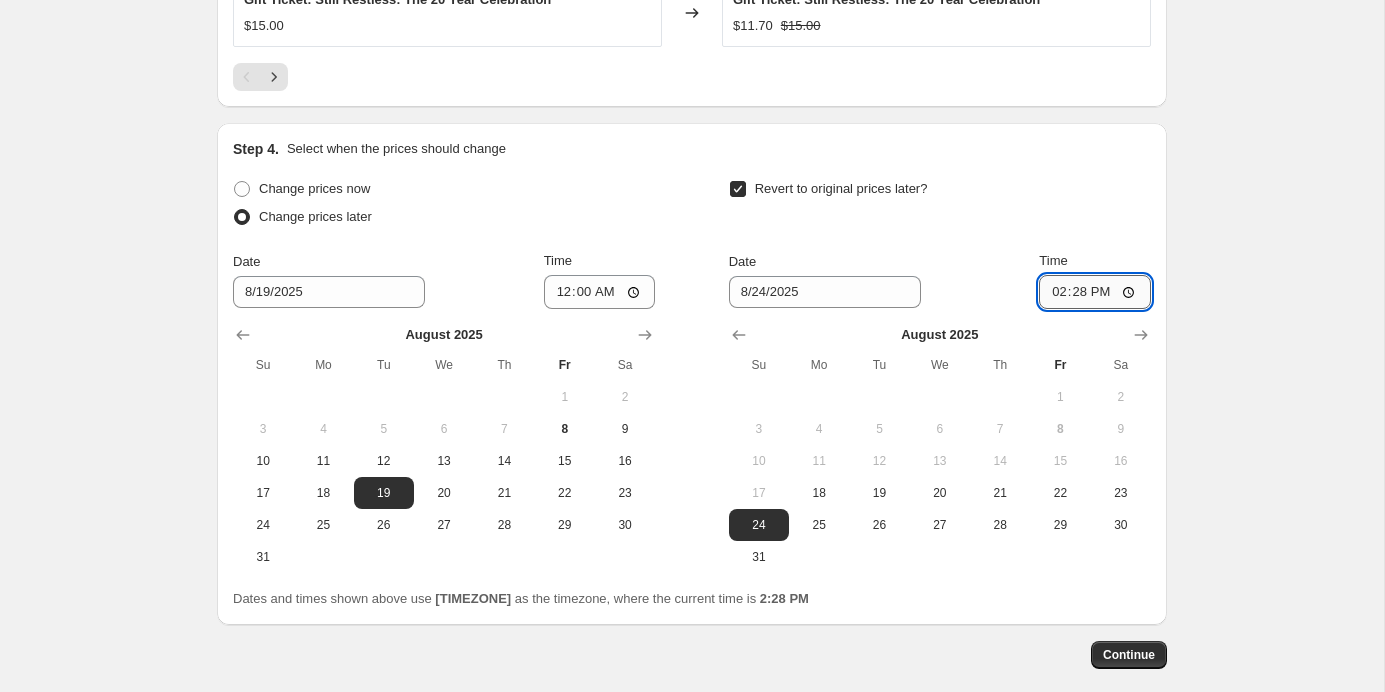 click on "14:28" at bounding box center (1095, 292) 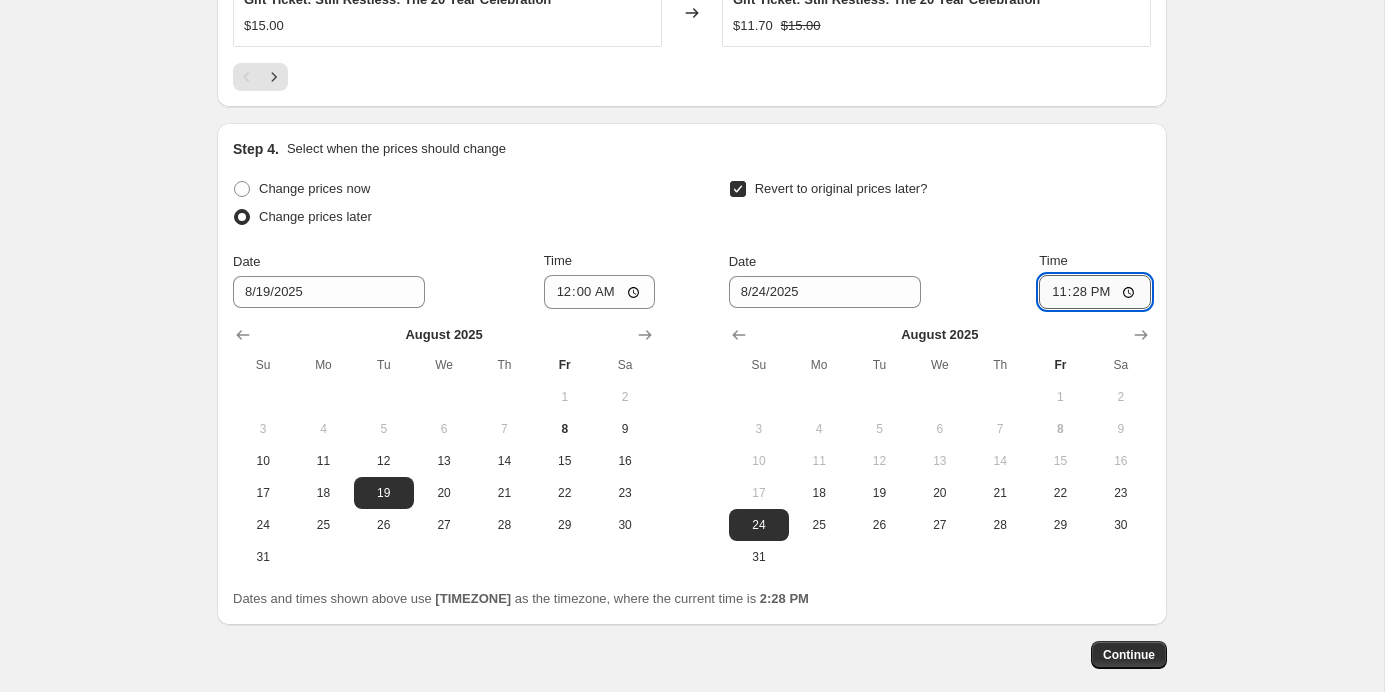 click on "23:28" at bounding box center [1095, 292] 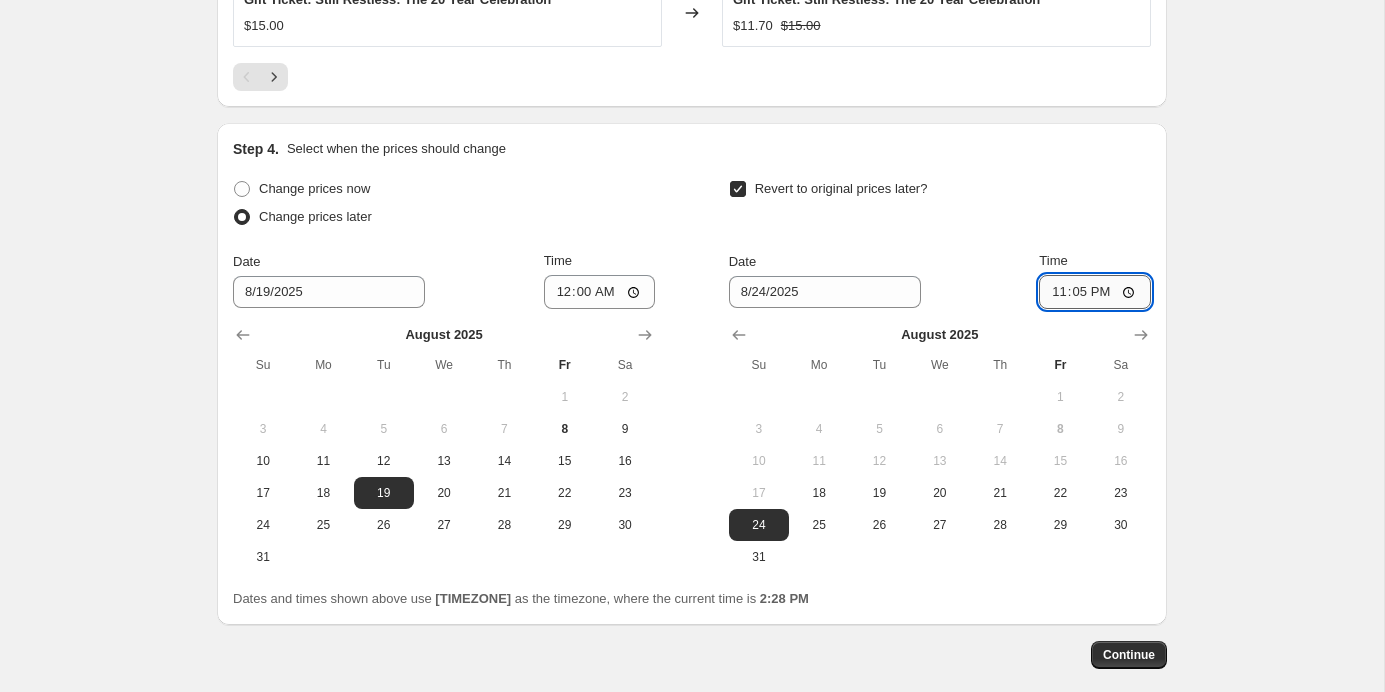 type on "23:59" 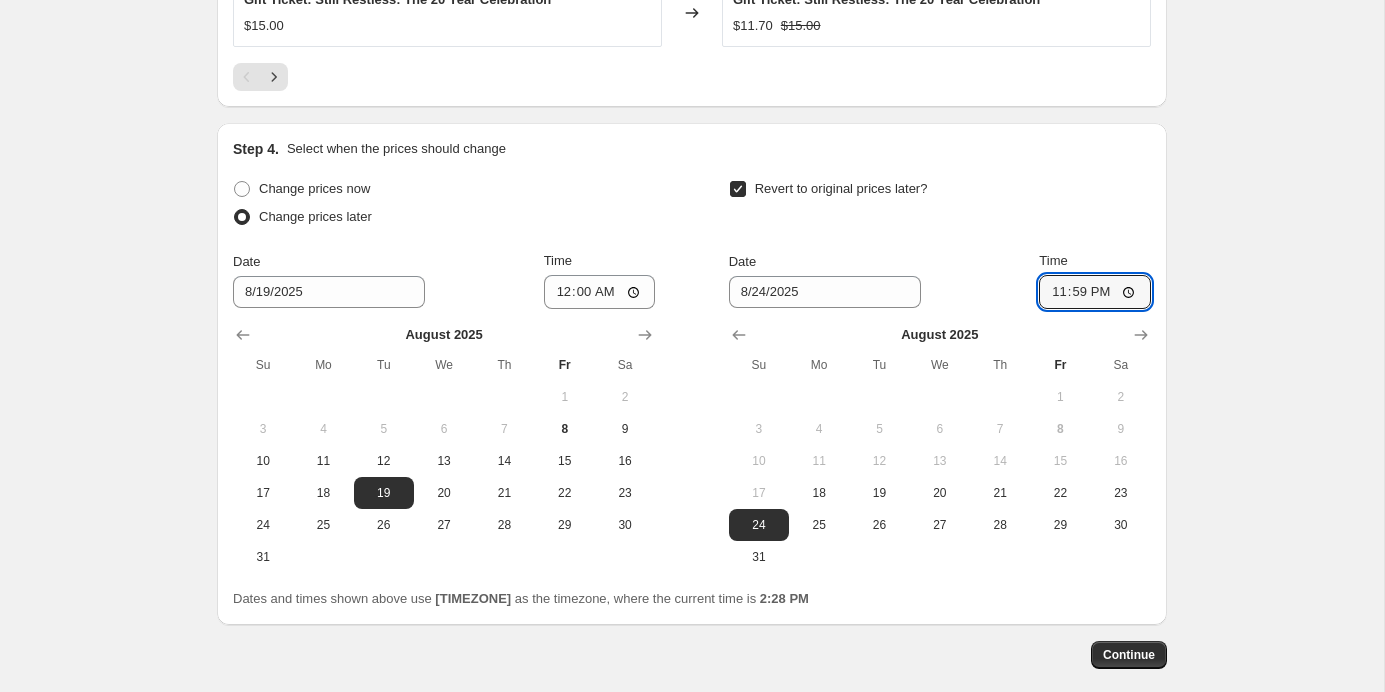 click on "Step 4. Select when the prices should change Change prices now Change prices later Date [DATE] Time [TIME] August   2025 Su Mo Tu We Th Fr Sa 1 2 3 4 5 6 7 8 9 10 11 12 13 14 15 16 17 18 19 20 21 22 23 24 25 26 27 28 29 30 31 Revert to original prices later? Date [DATE] Time [TIME] August   2025 Su Mo Tu We Th Fr Sa 1 2 3 4 5 6 7 8 9 10 11 12 13 14 15 16 17 18 19 20 21 22 23 24 25 26 27 28 29 30 31 Dates and times shown above use   [TIMEZONE]   as the timezone, where the current time is   2:28 PM" at bounding box center [692, 374] 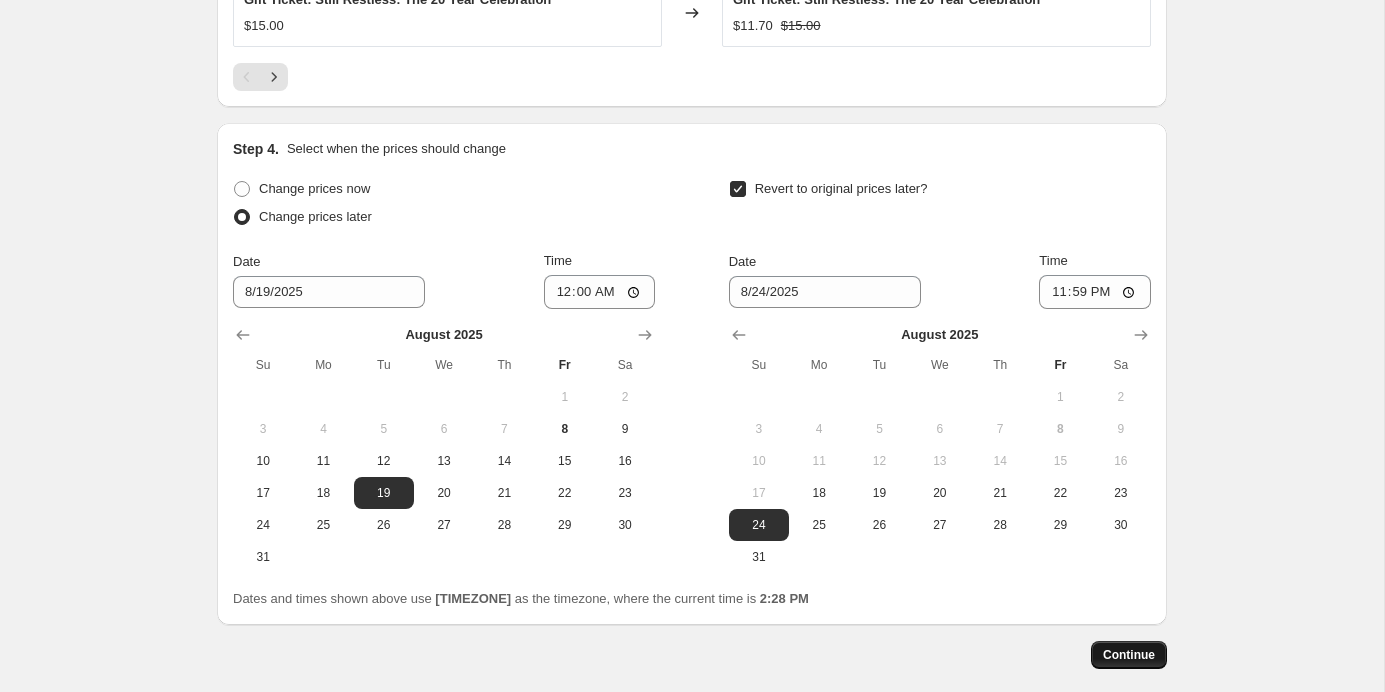 click on "Continue" at bounding box center (1129, 655) 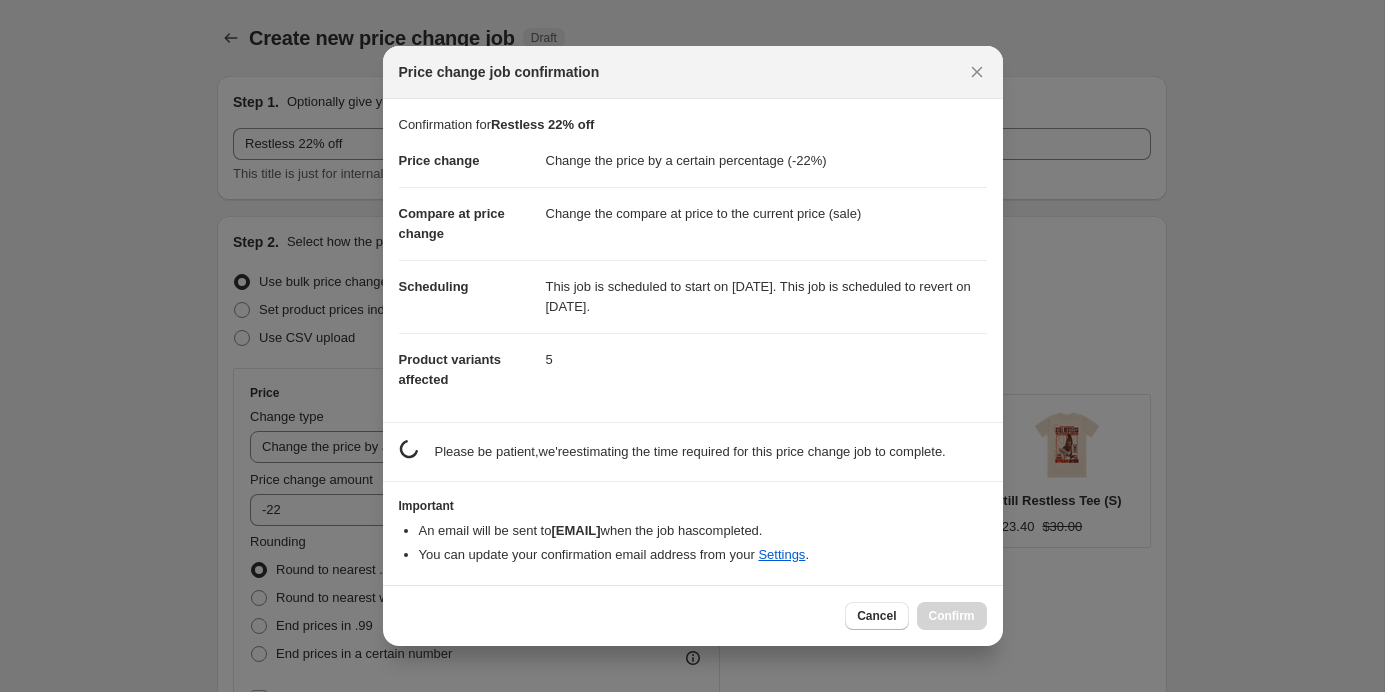 scroll, scrollTop: 0, scrollLeft: 0, axis: both 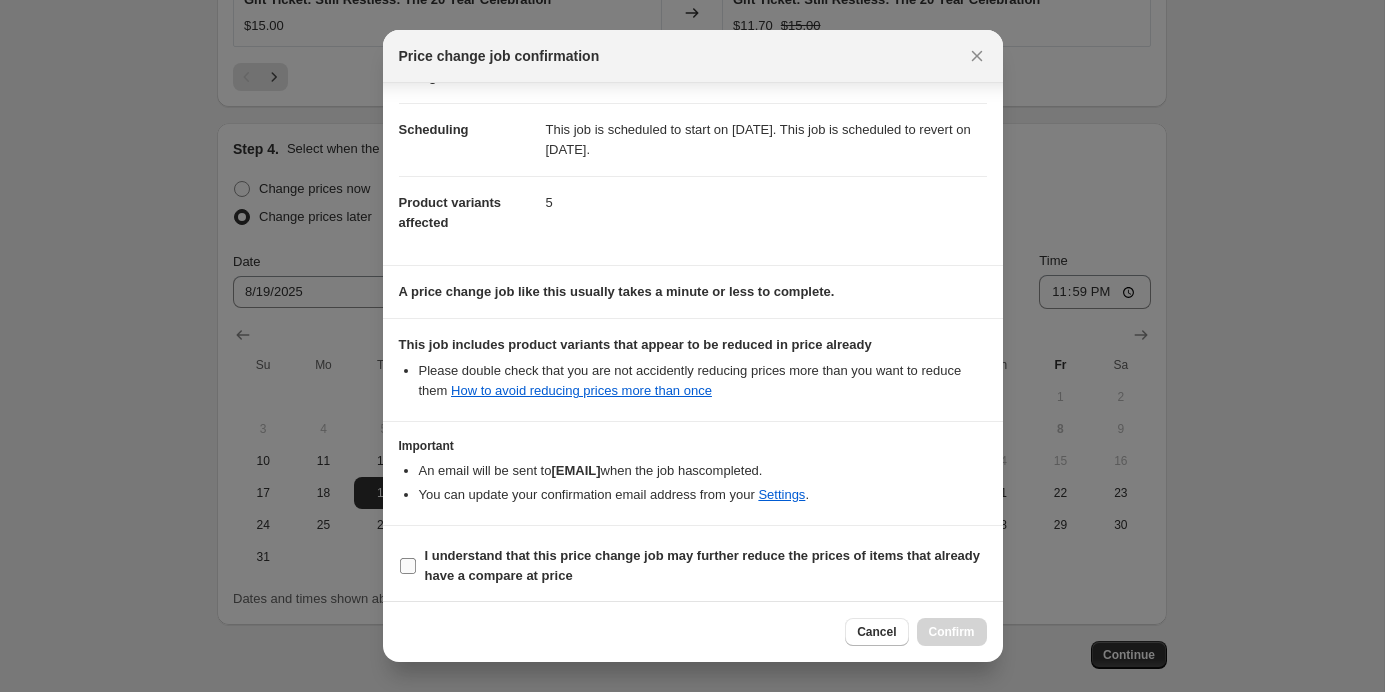 click on "I understand that this price change job may further reduce the prices of items that already have a compare at price" at bounding box center (703, 565) 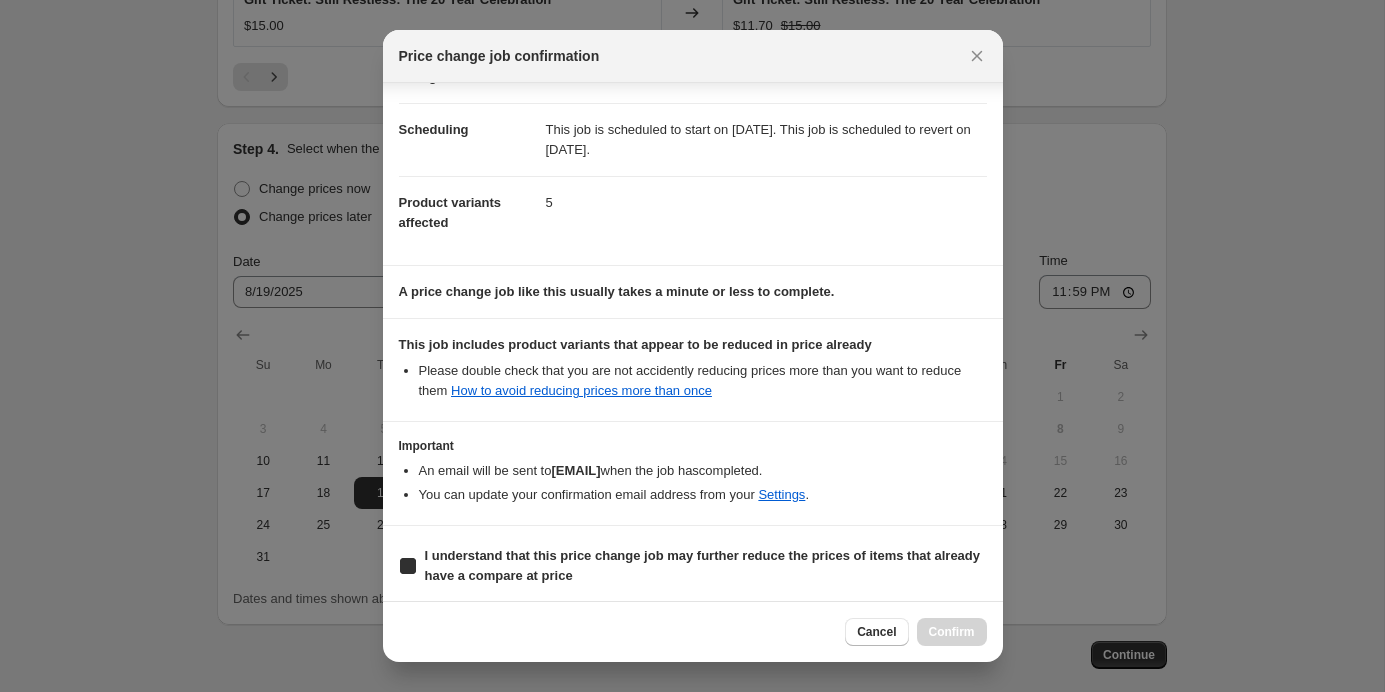 checkbox on "true" 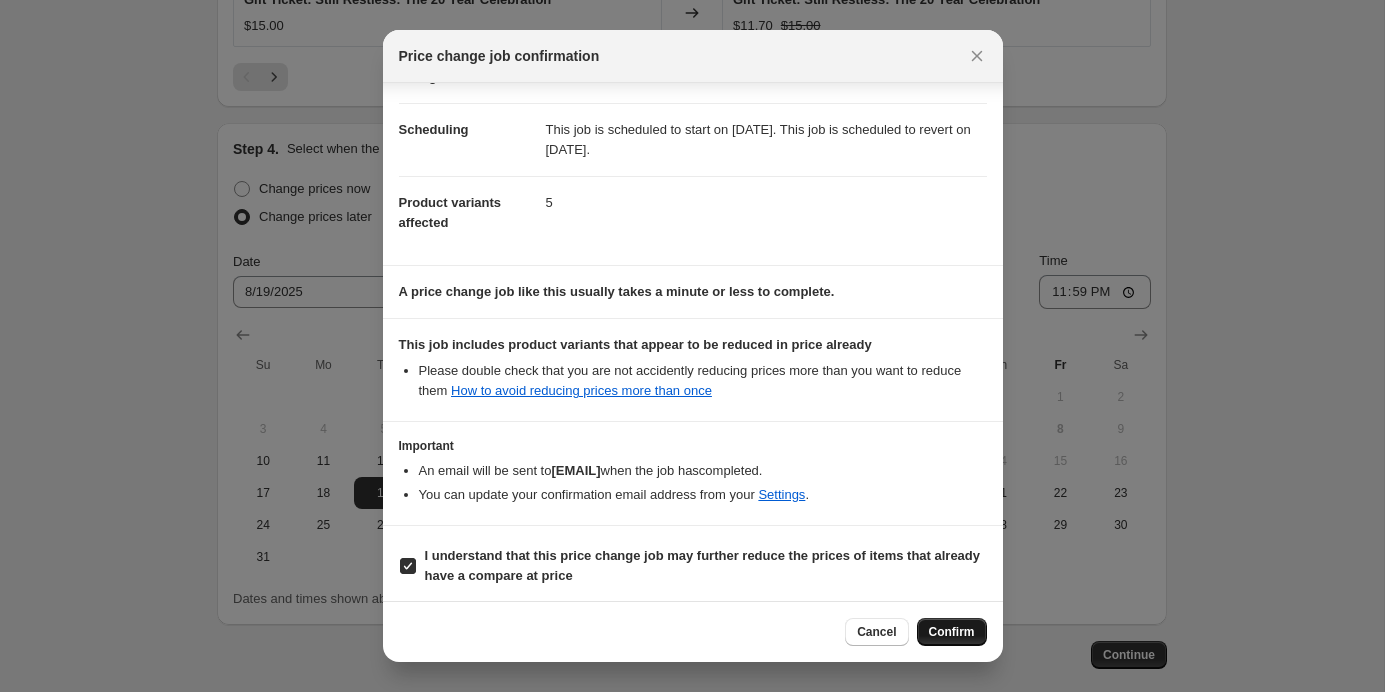 click on "Confirm" at bounding box center (952, 632) 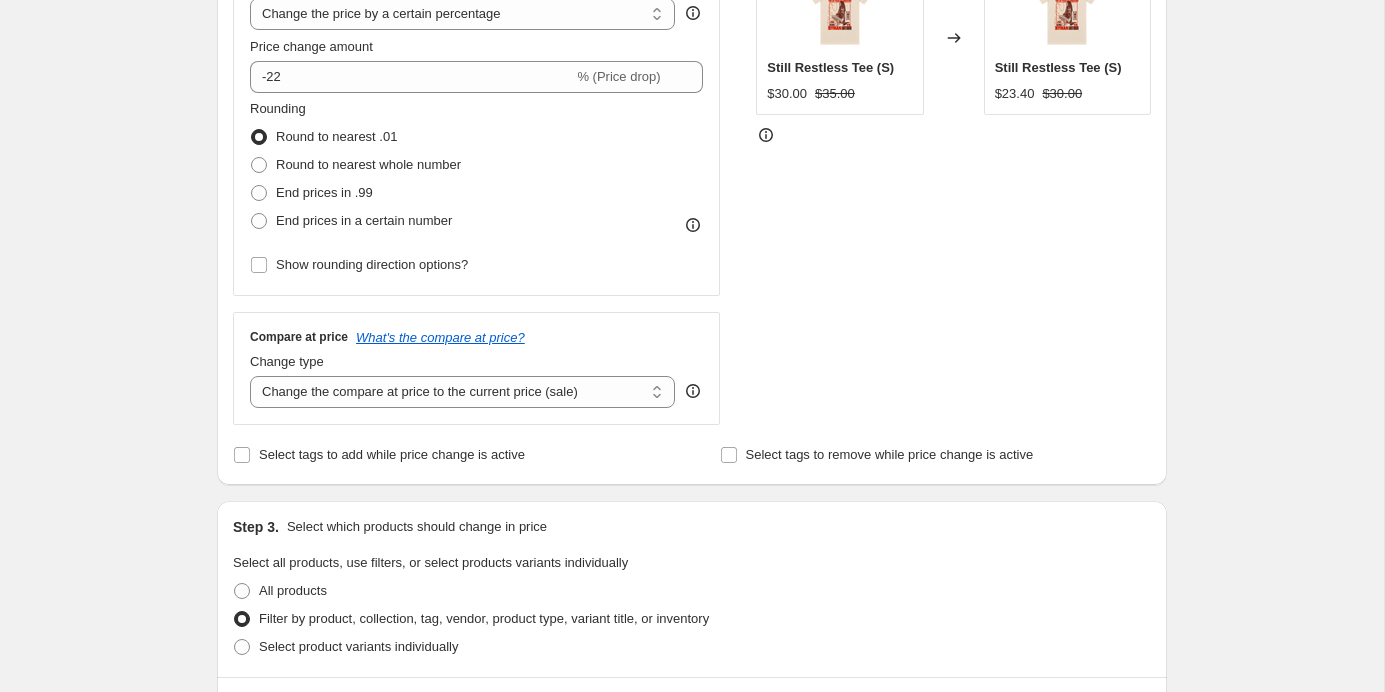 scroll, scrollTop: 310, scrollLeft: 0, axis: vertical 